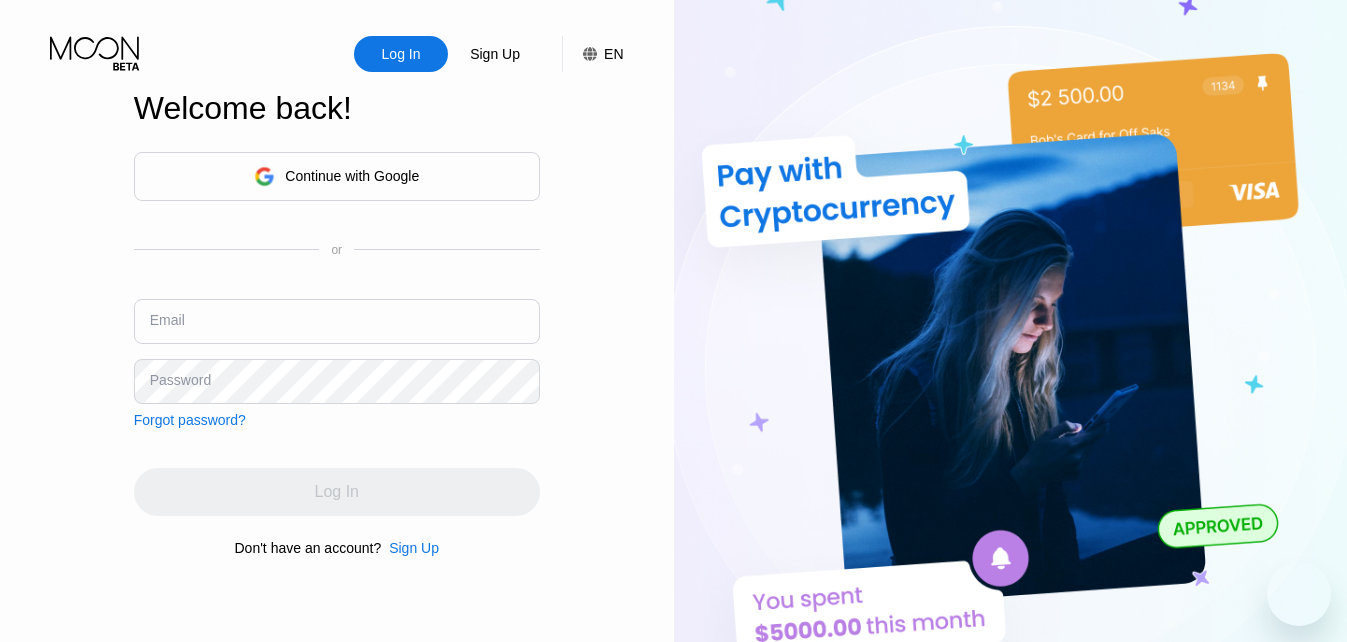 scroll, scrollTop: 0, scrollLeft: 0, axis: both 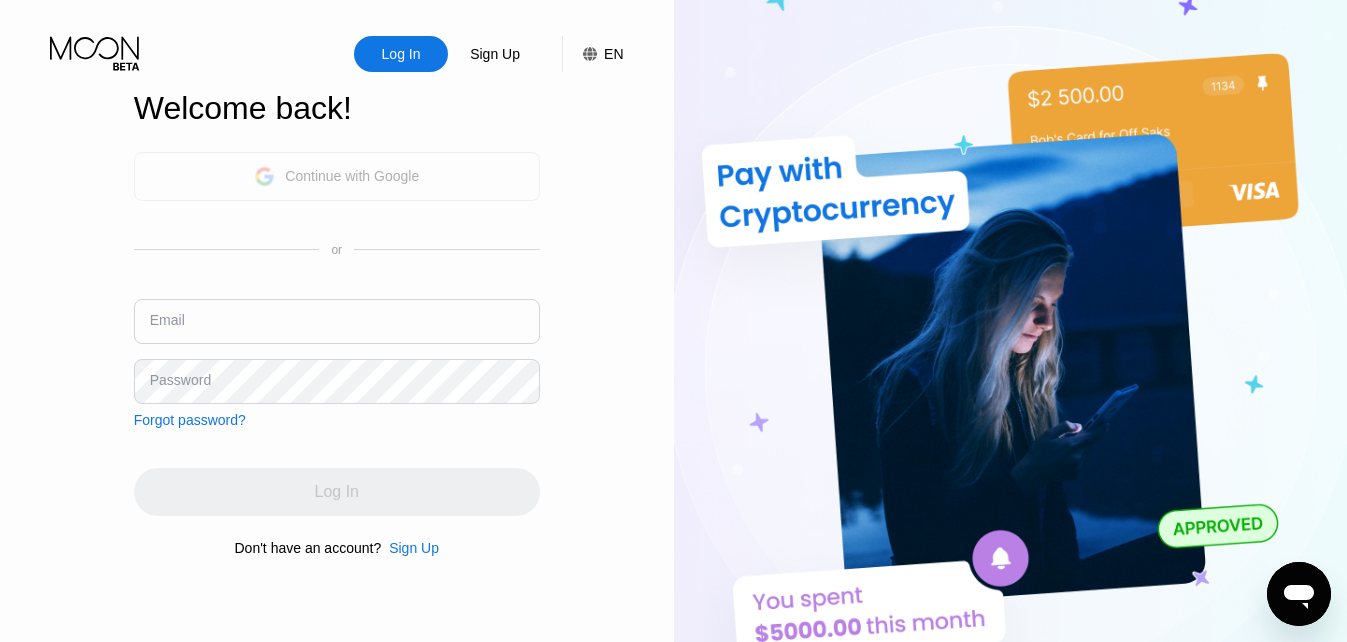 click on "Continue with Google" at bounding box center [352, 176] 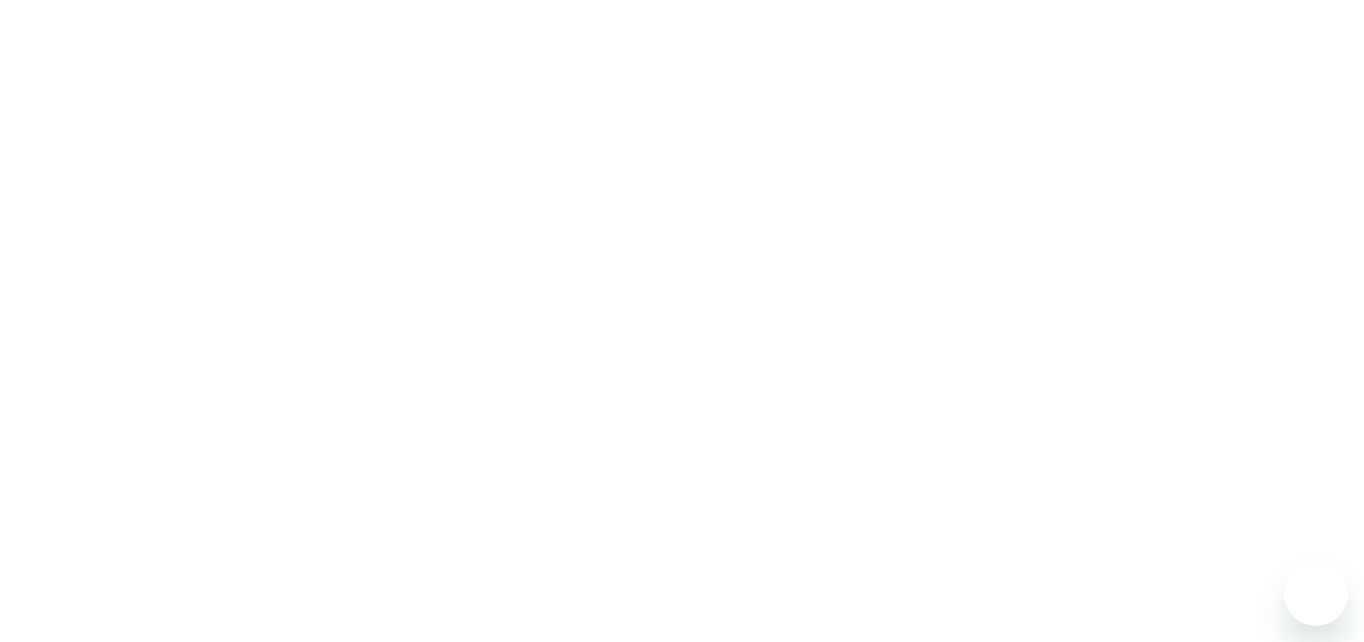 scroll, scrollTop: 0, scrollLeft: 0, axis: both 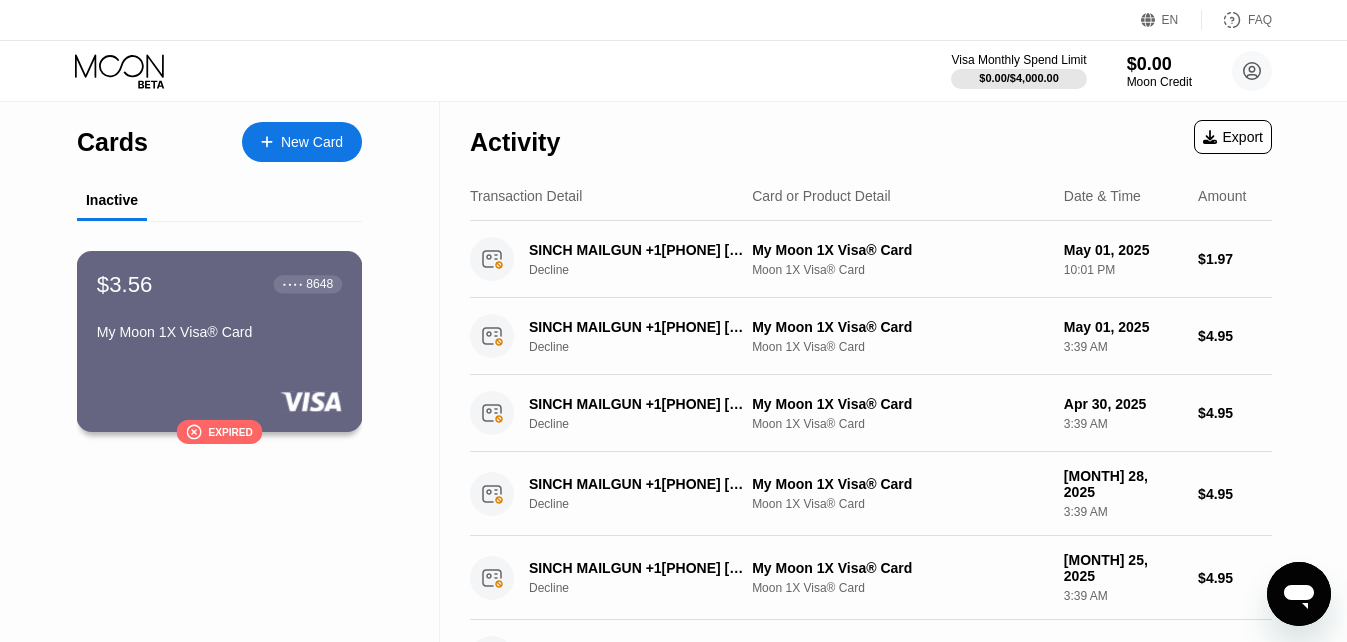 click on "$3.56 ● ● ● ● 8648 My Moon 1X Visa® Card" at bounding box center [219, 309] 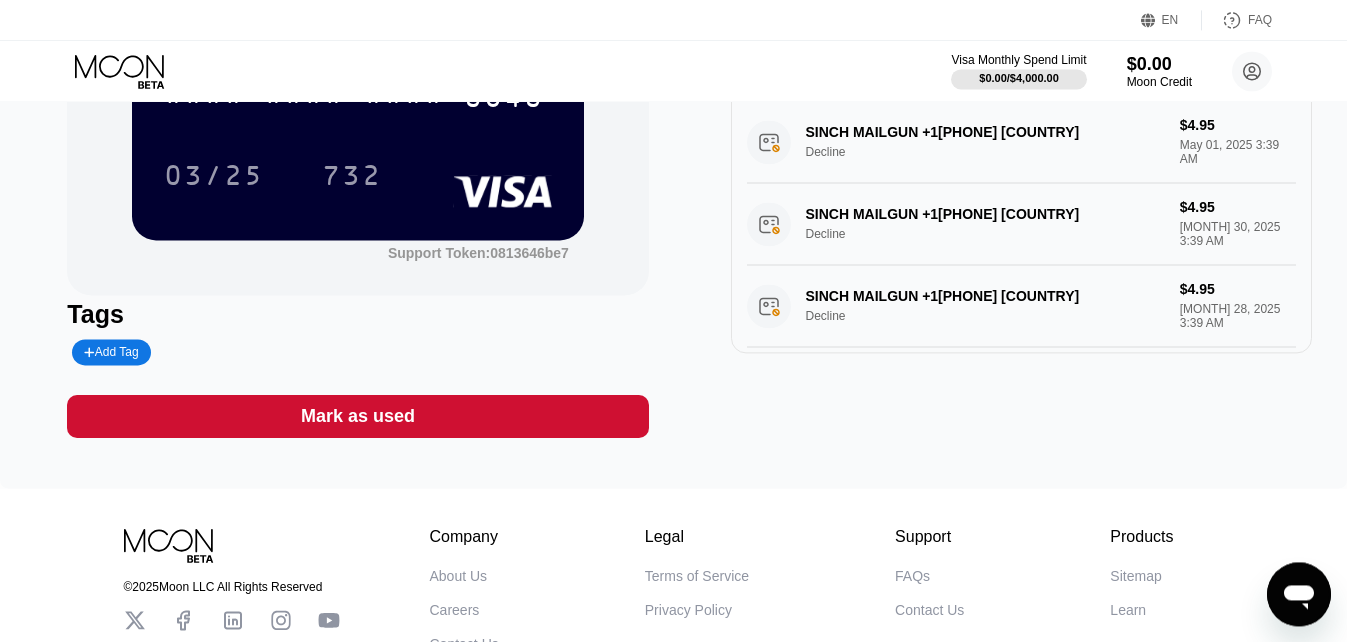 scroll, scrollTop: 0, scrollLeft: 0, axis: both 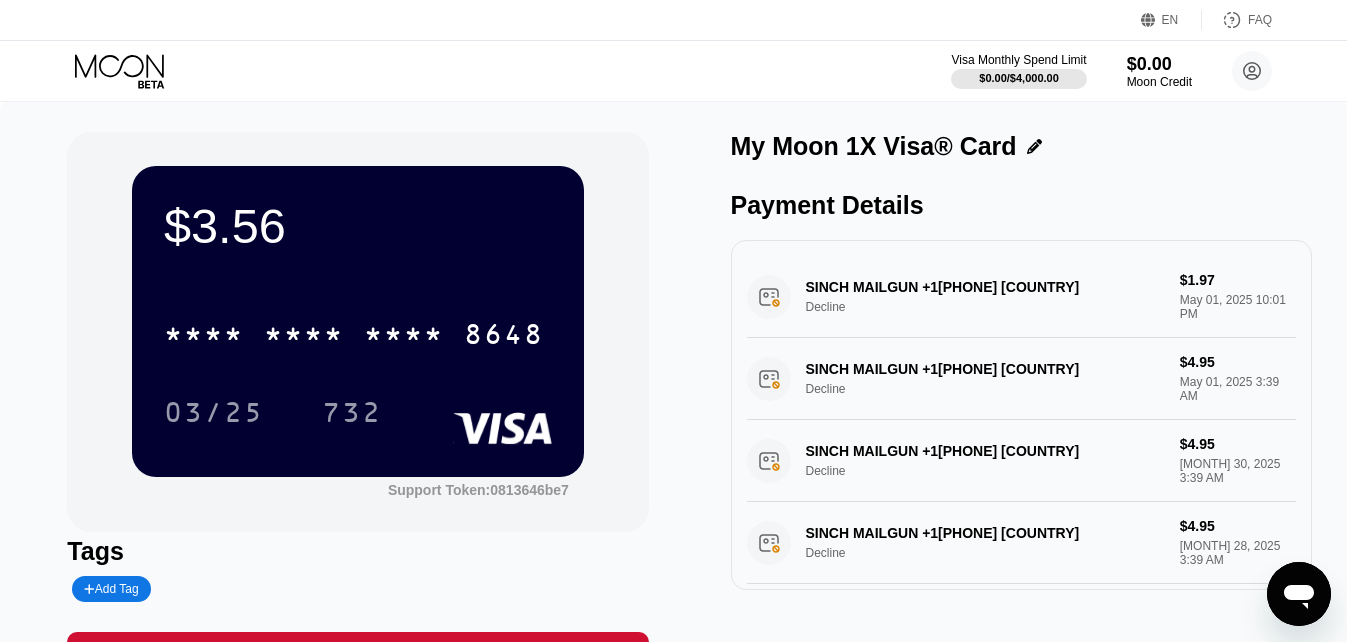 click on "$3.56 * * * * * * * * * * * * 8648 03/25 732" at bounding box center (358, 321) 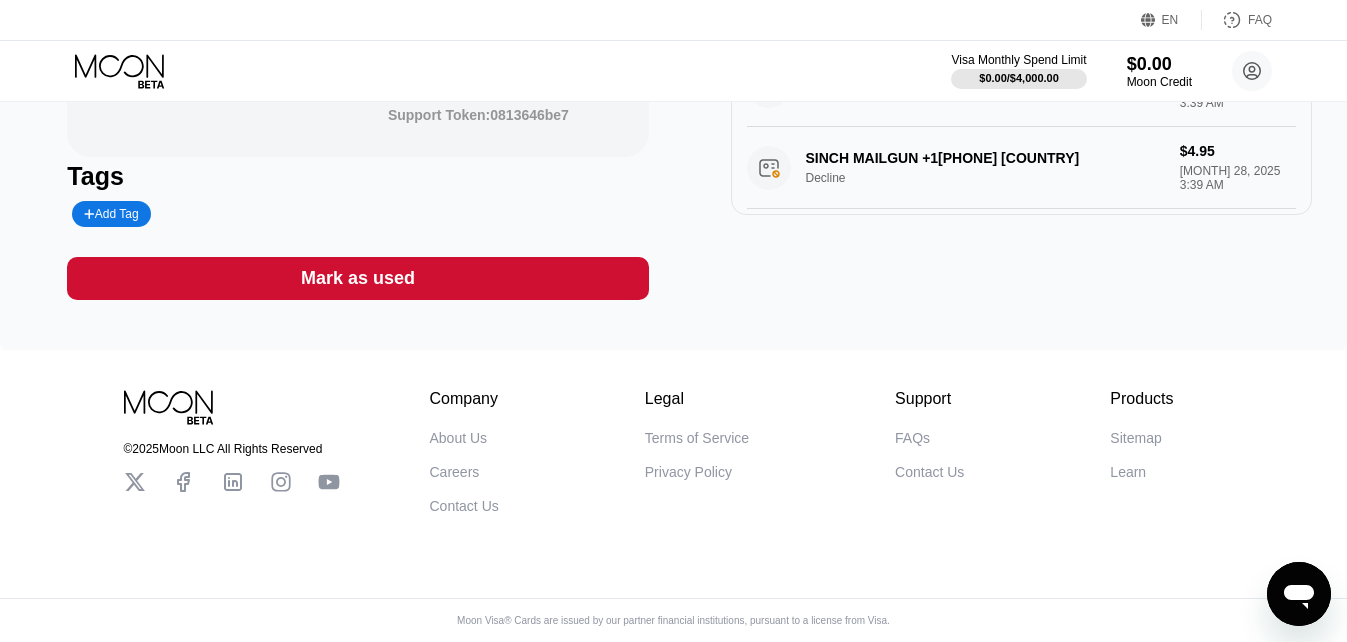 scroll, scrollTop: 0, scrollLeft: 0, axis: both 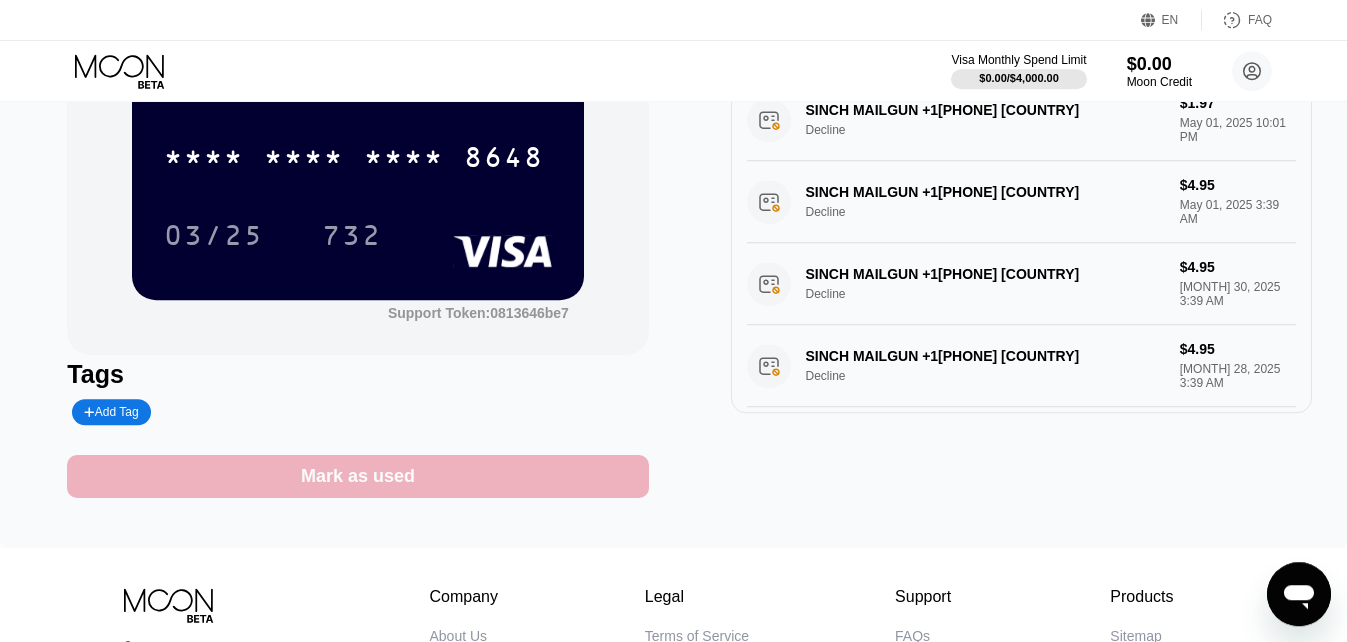 click on "Mark as used" at bounding box center [358, 476] 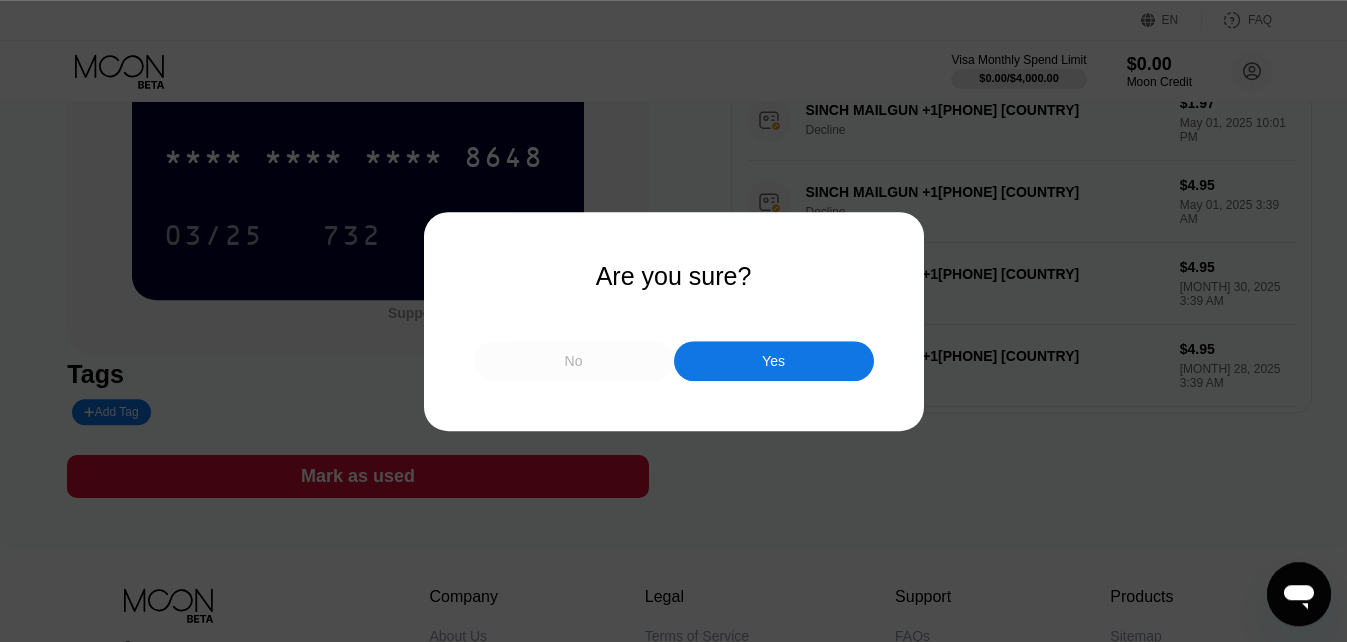 click on "No" at bounding box center (574, 361) 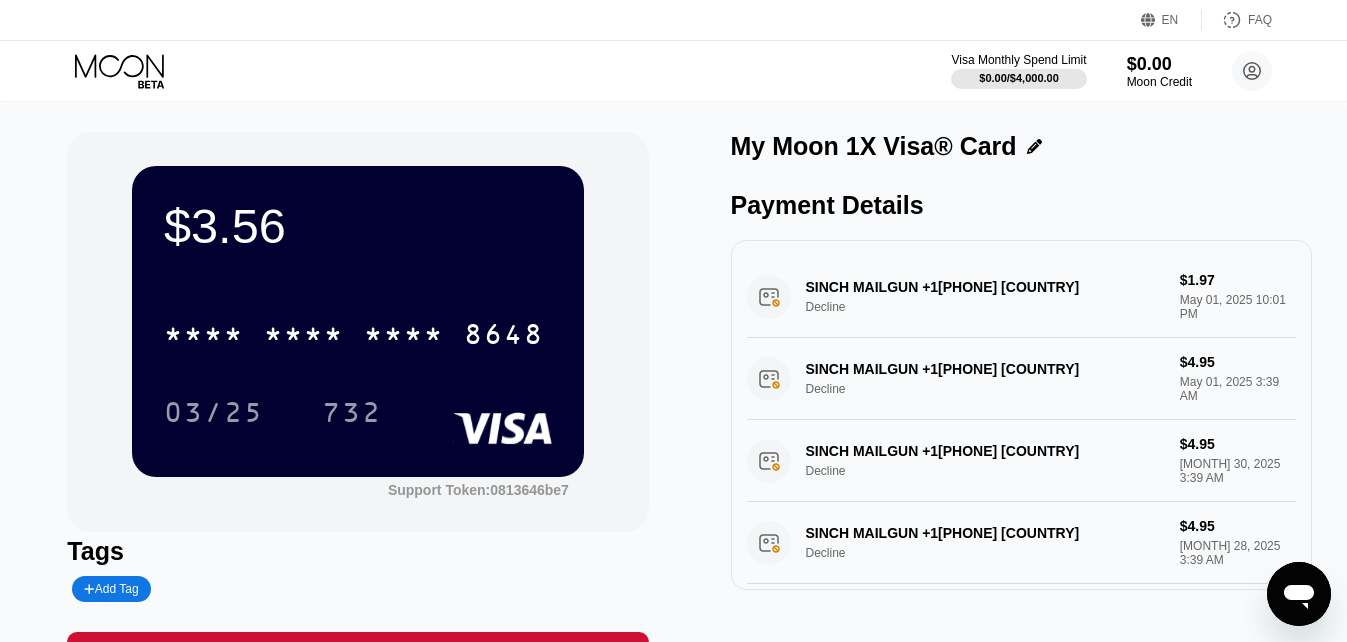 scroll, scrollTop: 399, scrollLeft: 0, axis: vertical 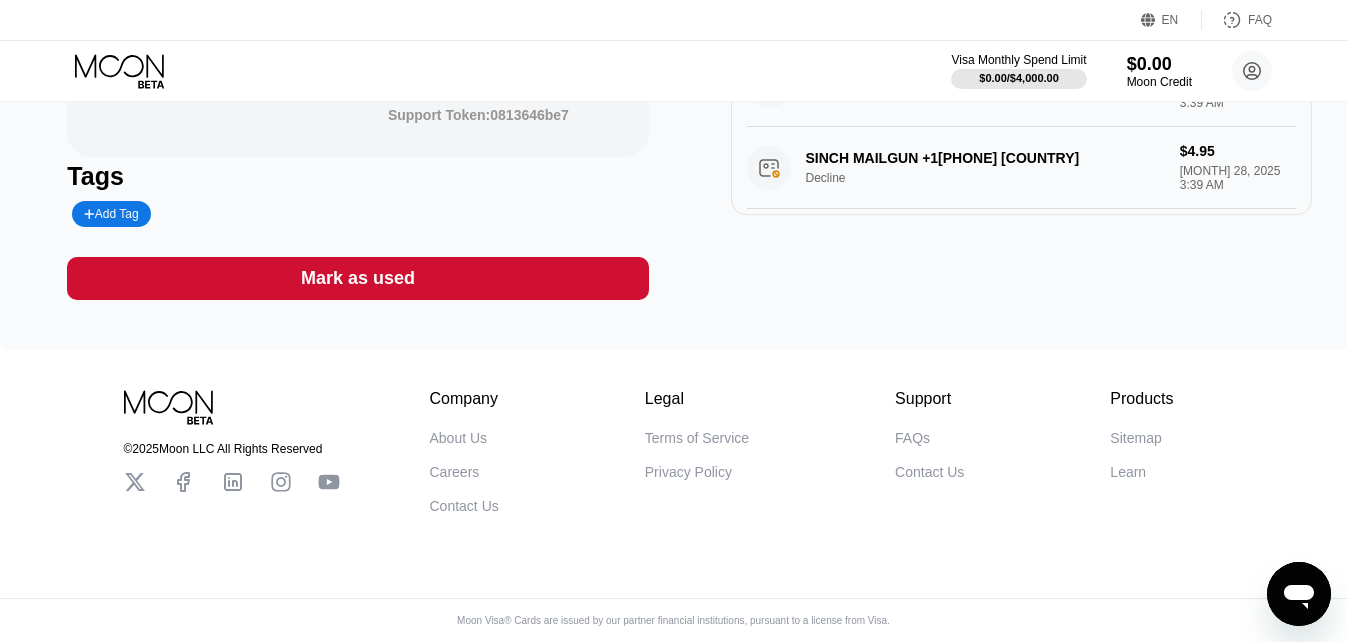 click on "FAQs Contact Us" at bounding box center (929, 455) 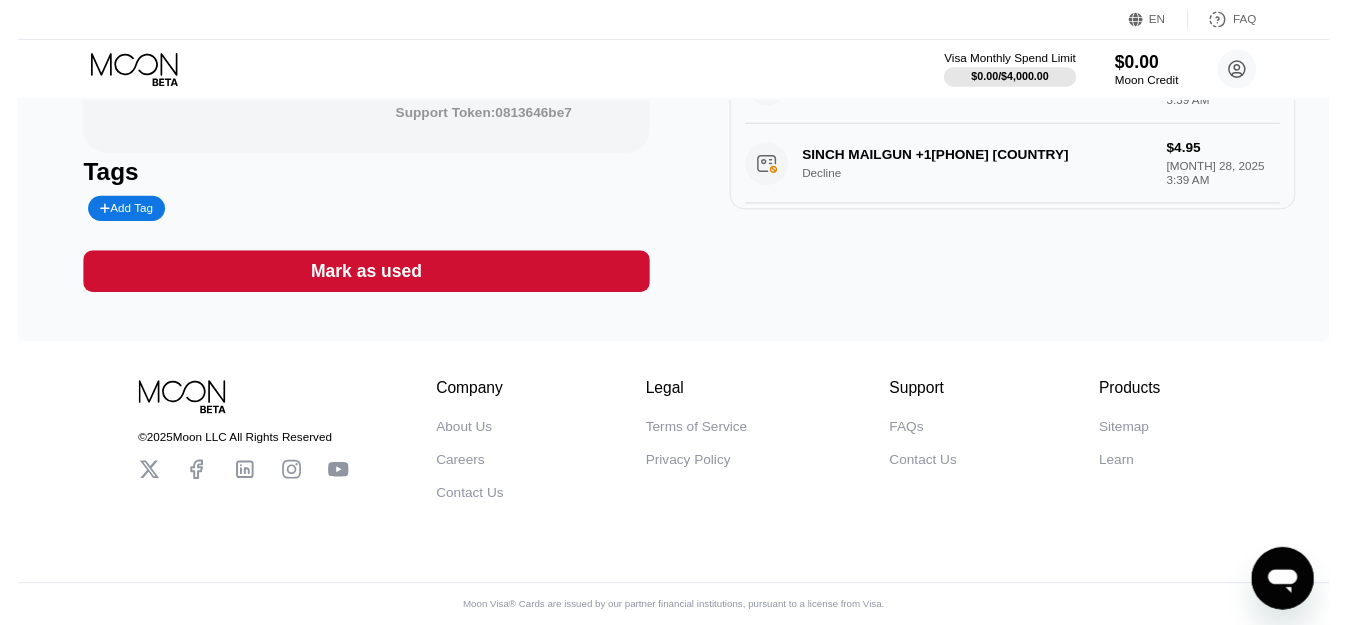 scroll, scrollTop: 0, scrollLeft: 0, axis: both 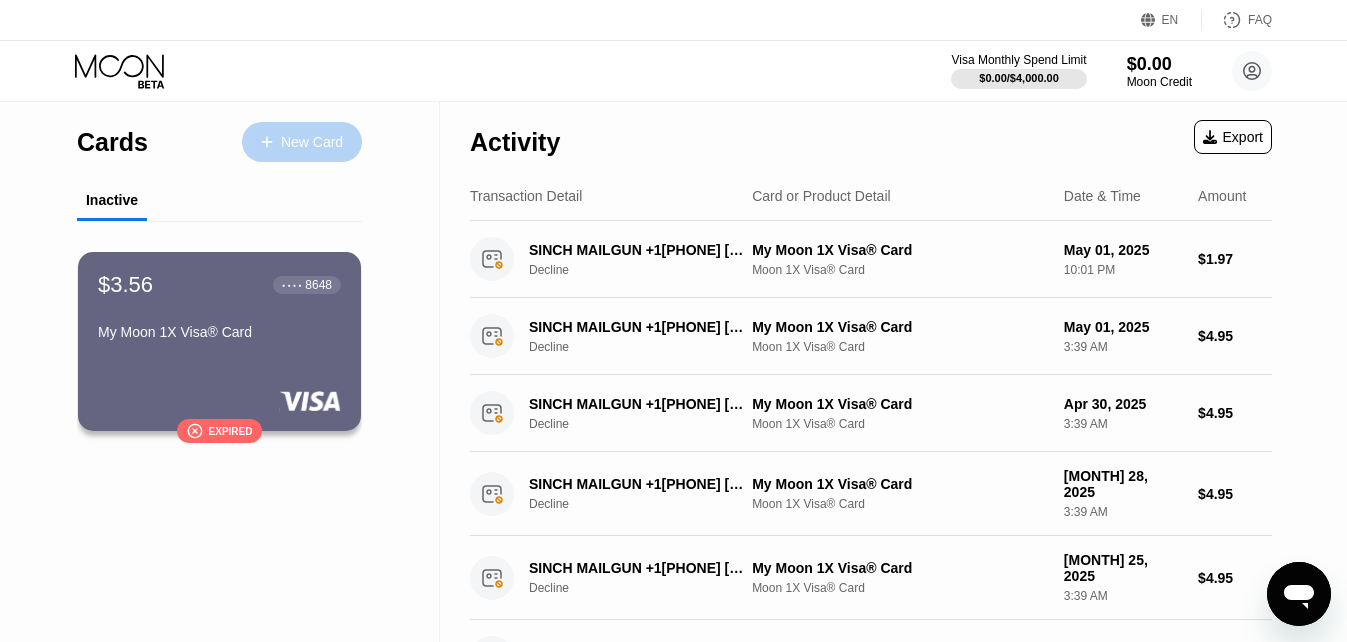 click on "New Card" at bounding box center [312, 142] 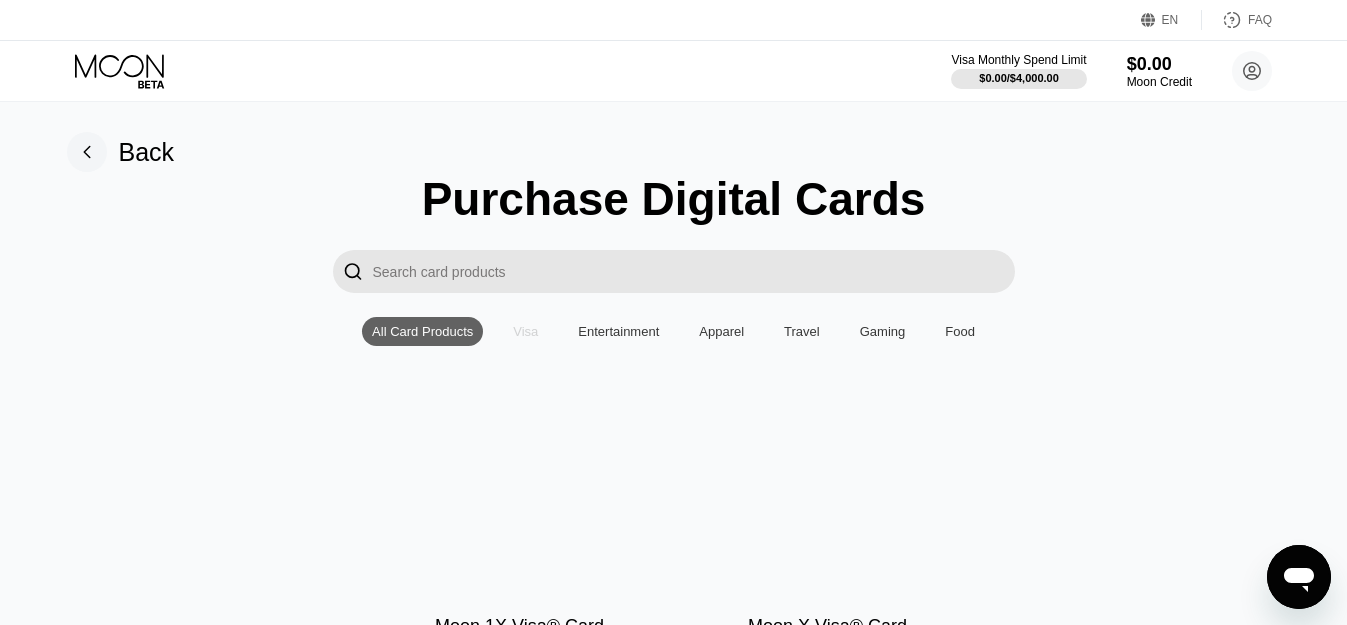 click on "Visa" at bounding box center (525, 331) 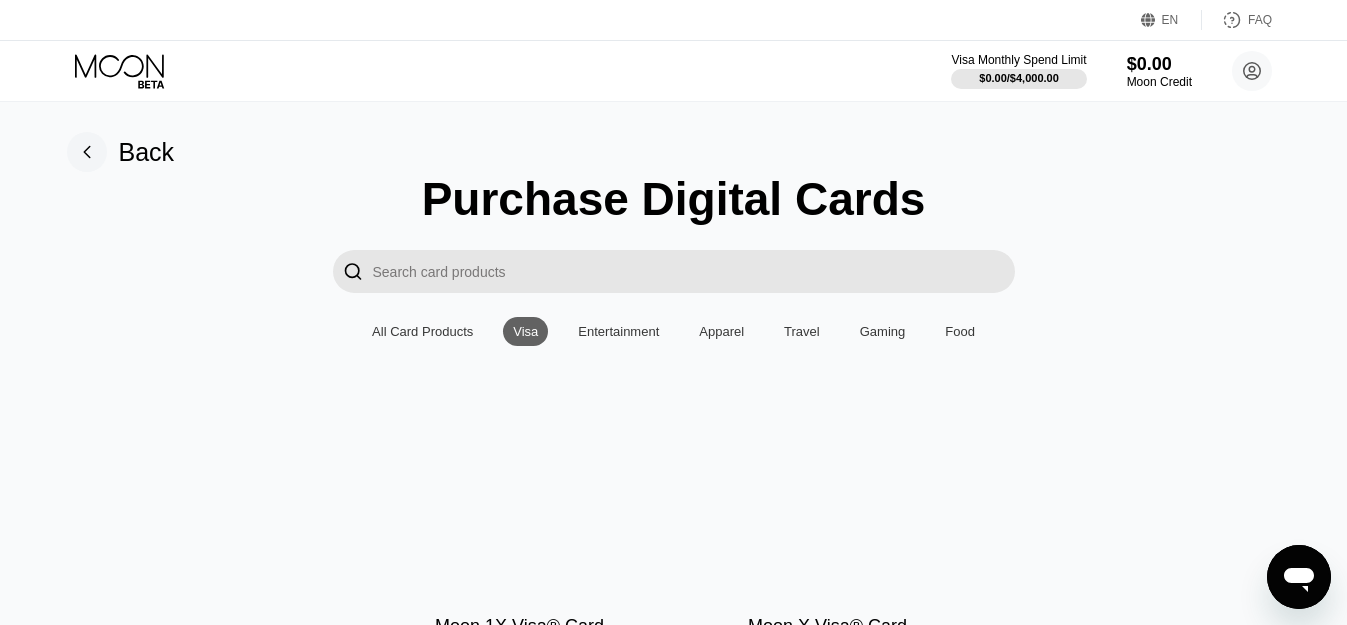 scroll, scrollTop: 291, scrollLeft: 0, axis: vertical 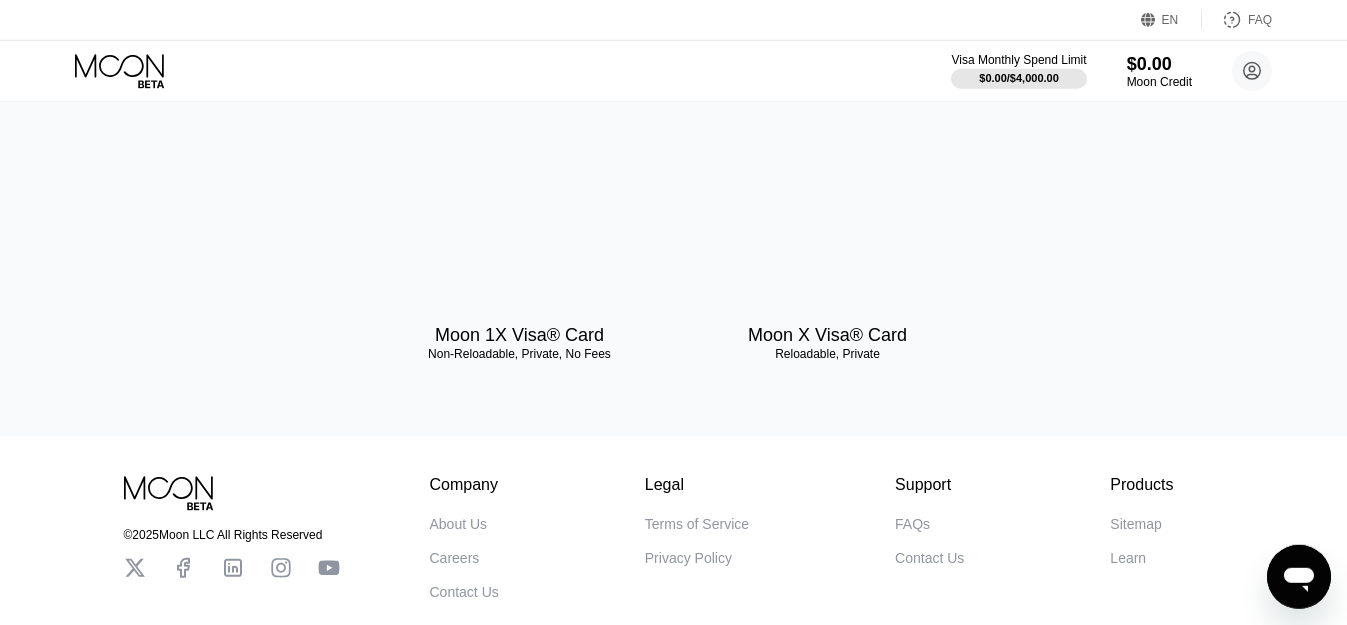 click at bounding box center (519, 219) 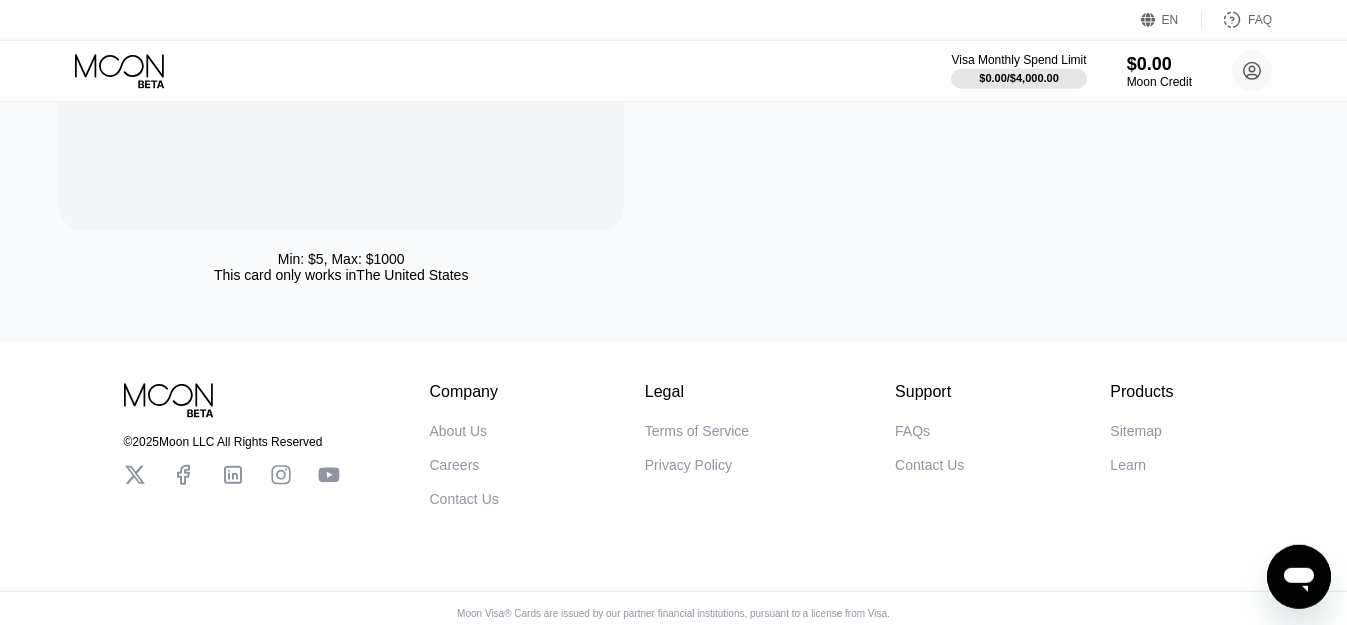 scroll, scrollTop: 0, scrollLeft: 0, axis: both 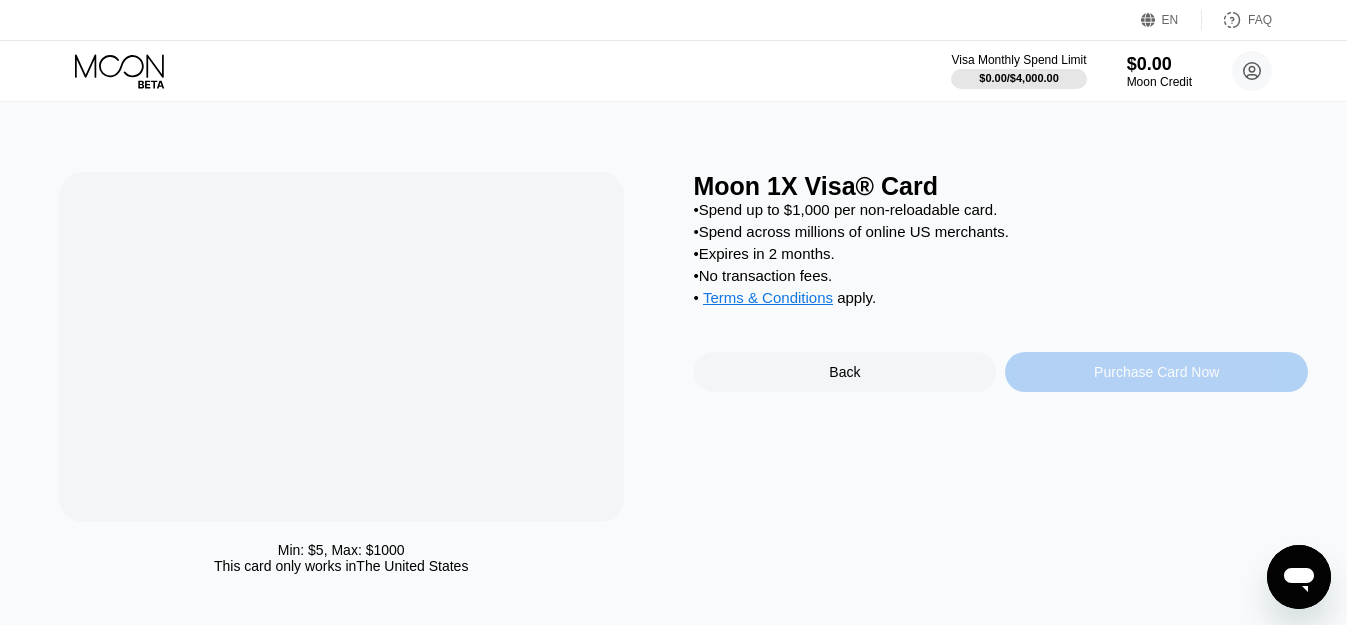 click on "Purchase Card Now" at bounding box center [1156, 372] 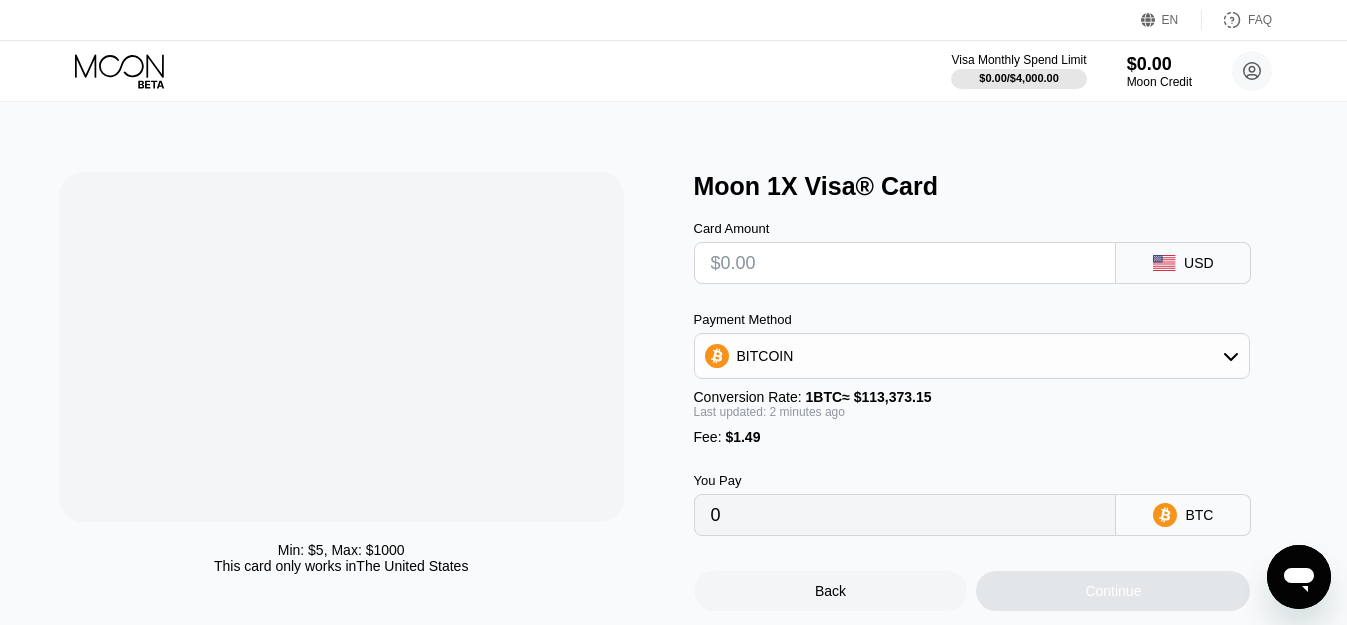 click on "USD" at bounding box center [1199, 263] 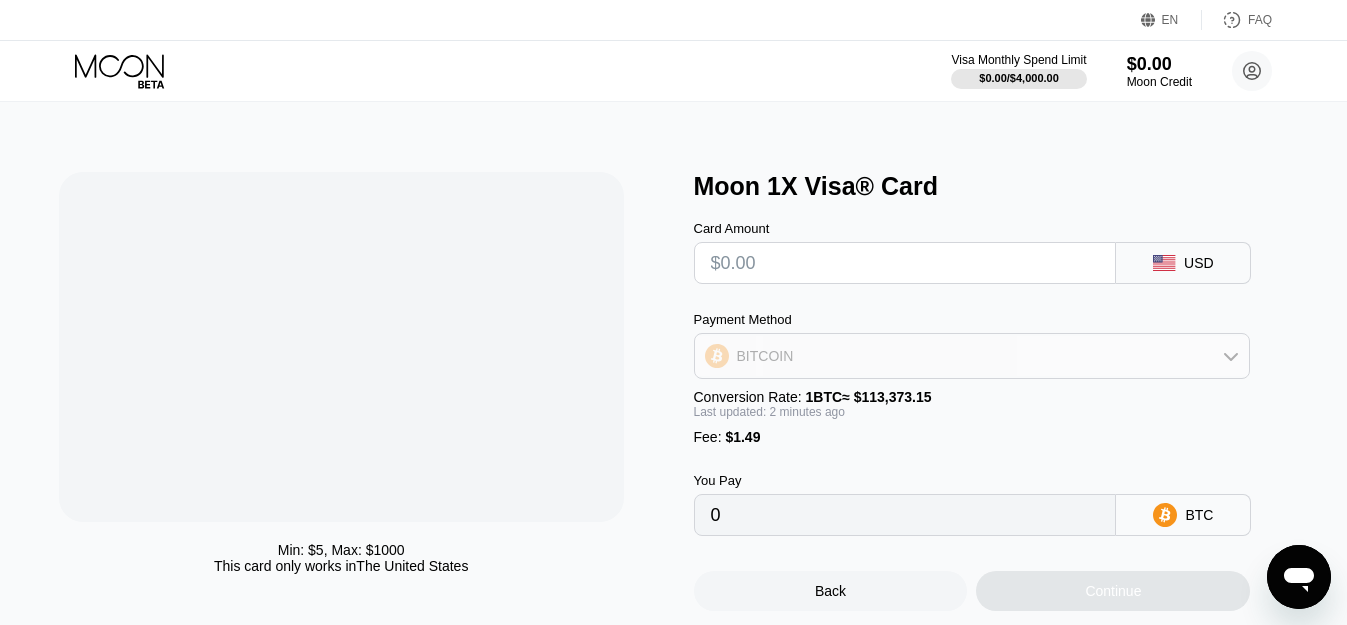 click 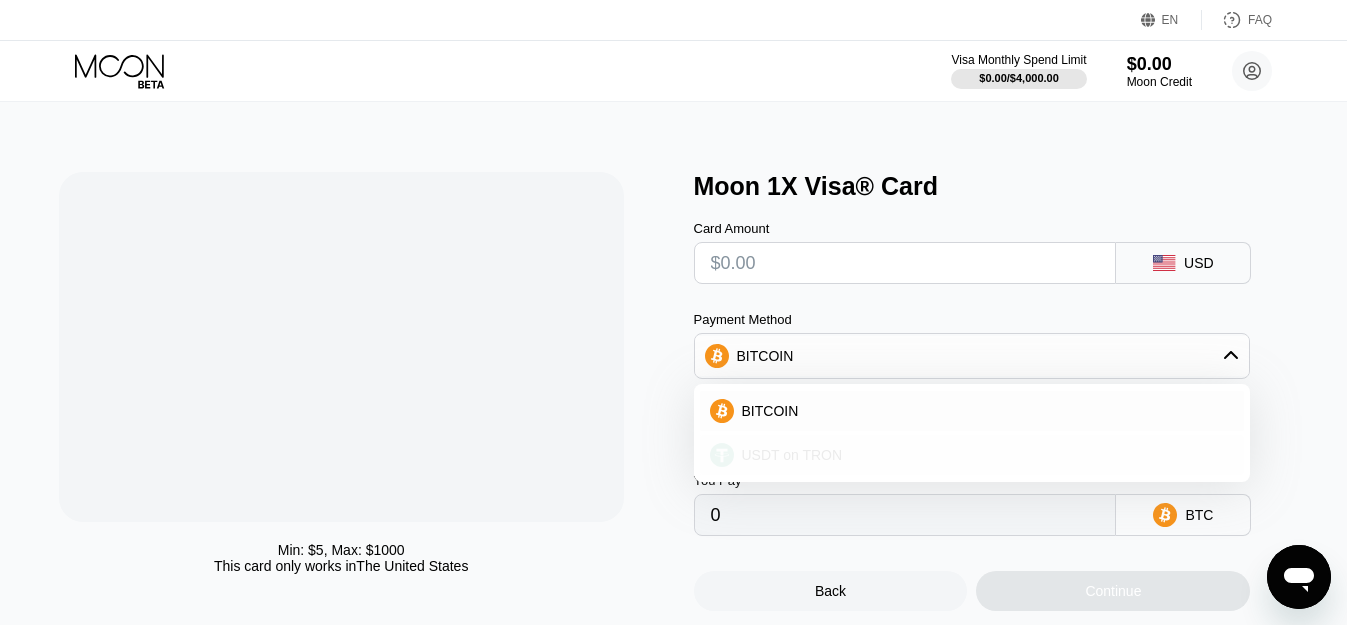 click on "USDT on TRON" at bounding box center [984, 455] 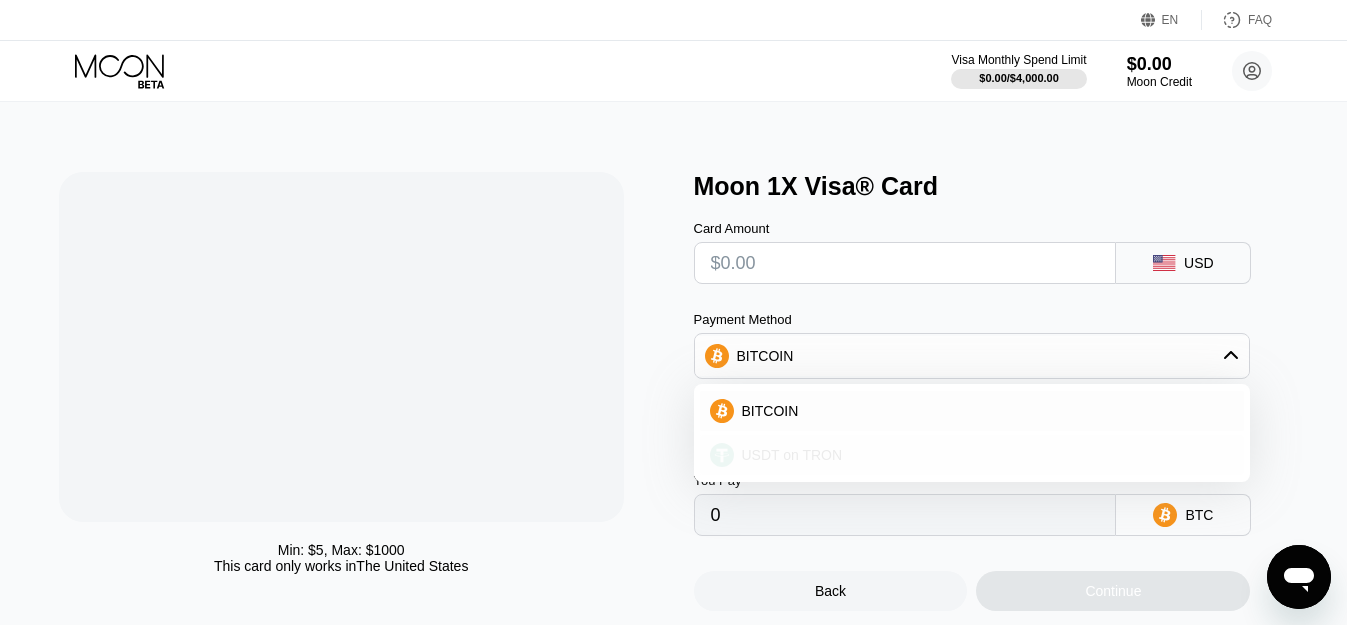 type on "0.00" 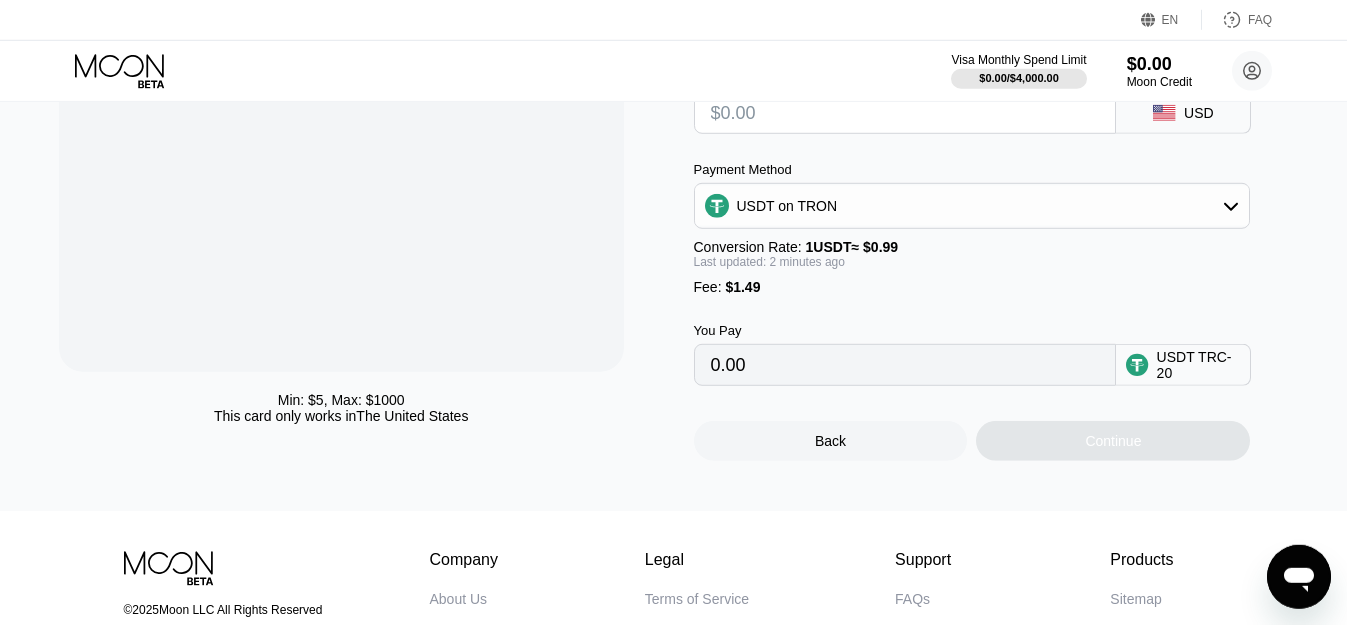 scroll, scrollTop: 45, scrollLeft: 0, axis: vertical 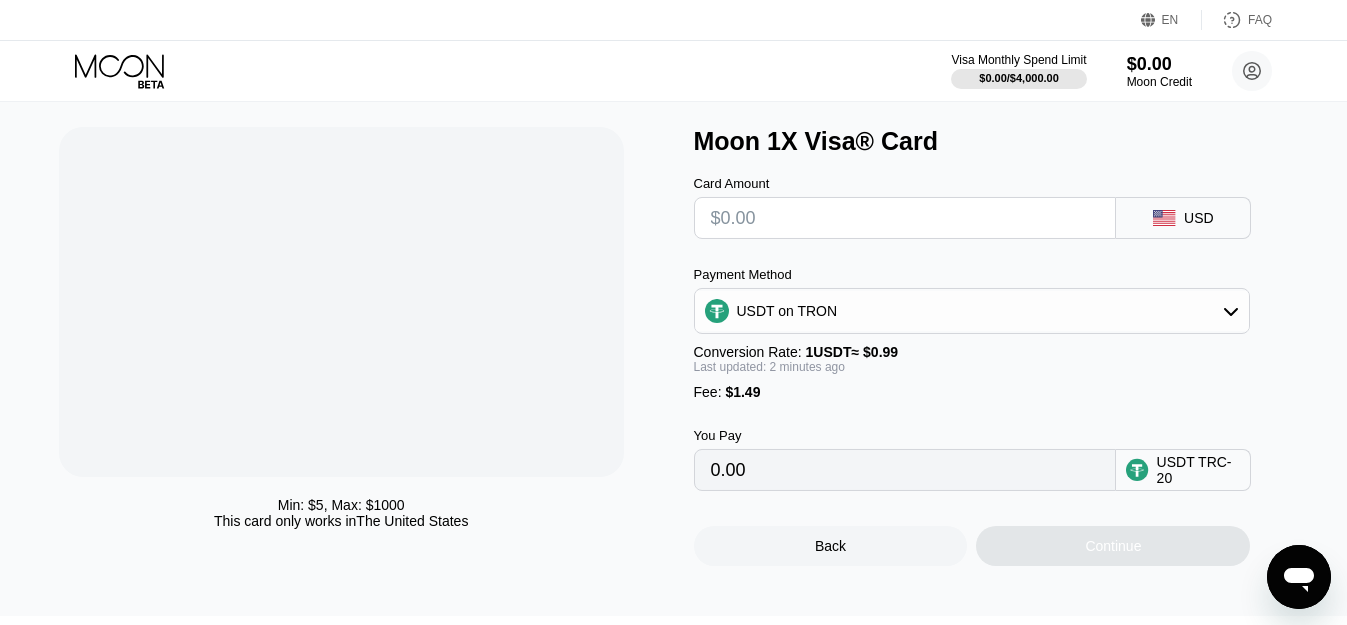 click on "1  USDT  ≈   $0.99" at bounding box center (852, 352) 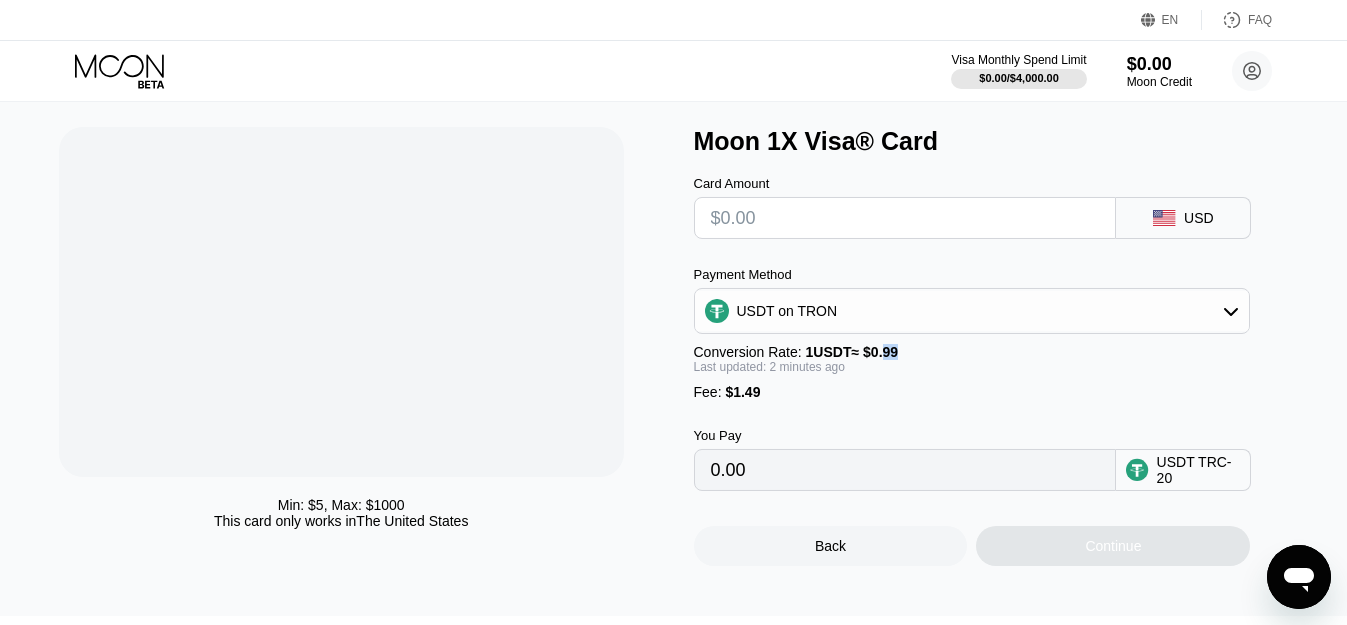click on "1  USDT  ≈   $0.99" at bounding box center [852, 352] 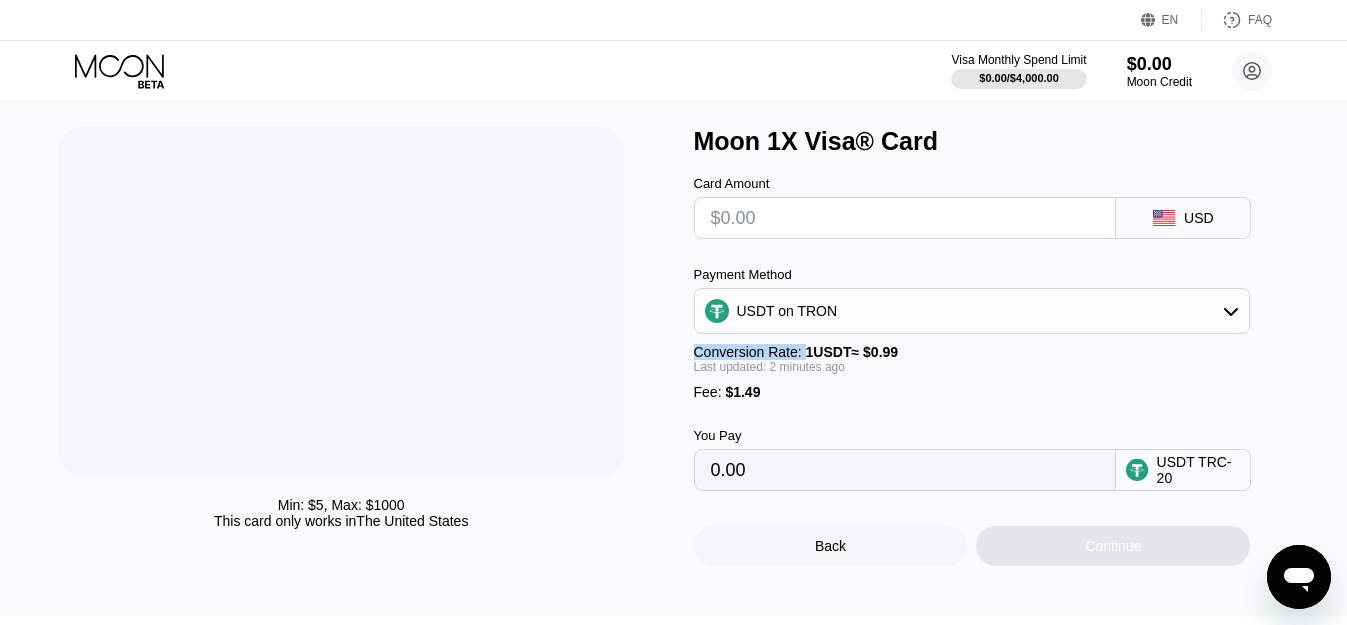 click on "1  USDT  ≈   $0.99" at bounding box center (852, 352) 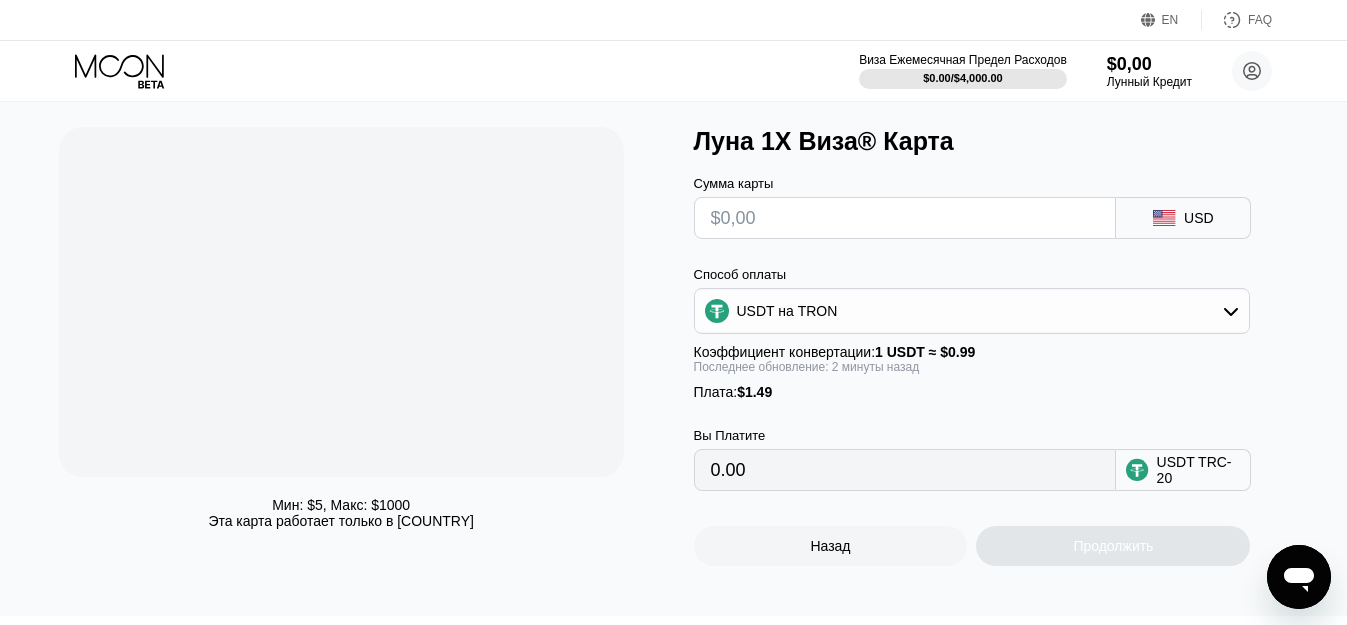 click on "Плата:  $1.49" at bounding box center [972, 392] 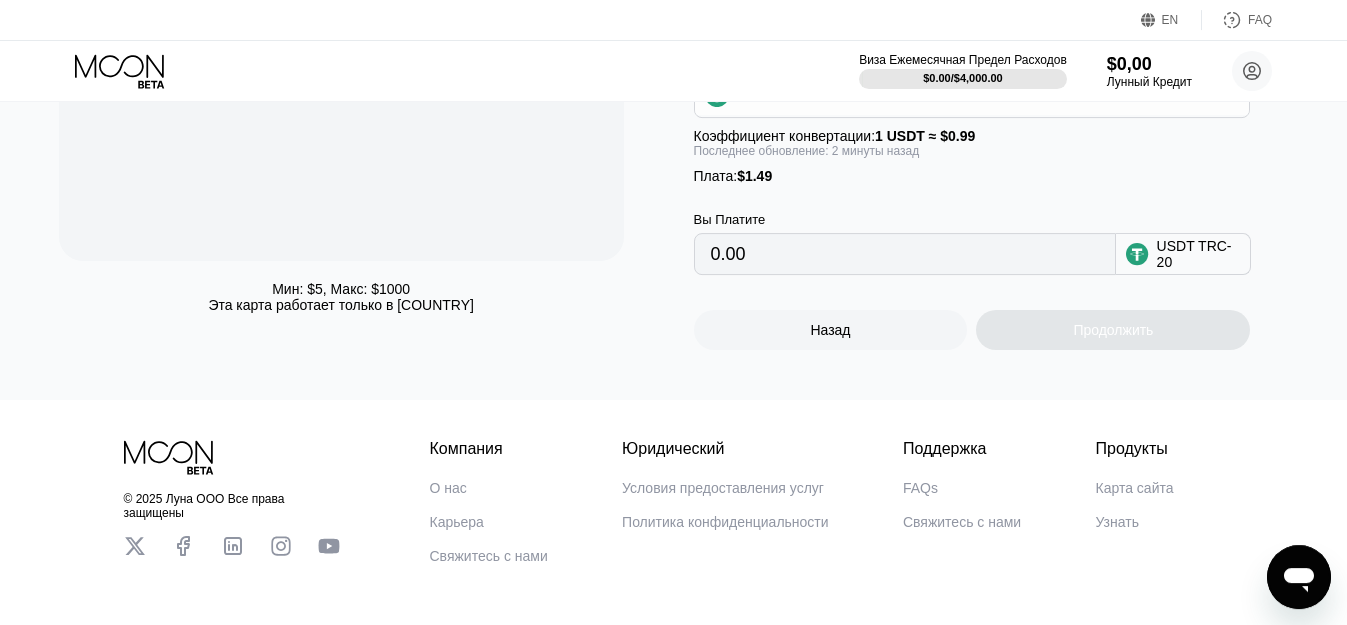 scroll, scrollTop: 194, scrollLeft: 0, axis: vertical 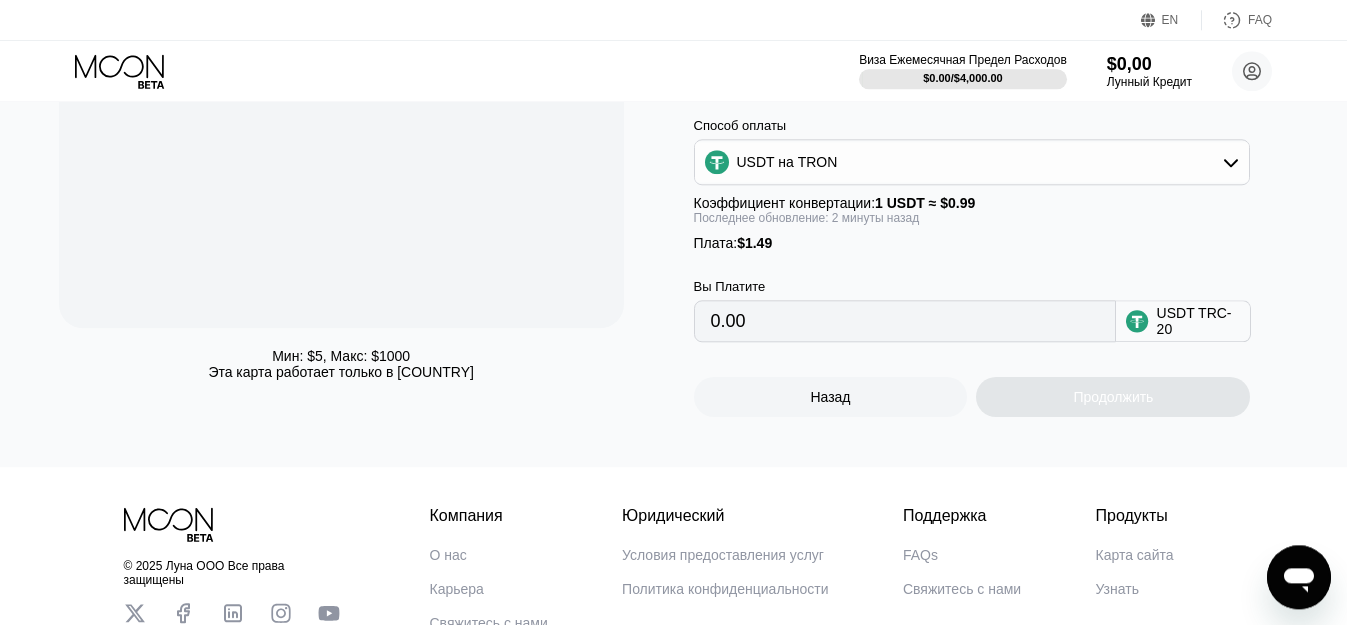 click on "Назад" at bounding box center [831, 397] 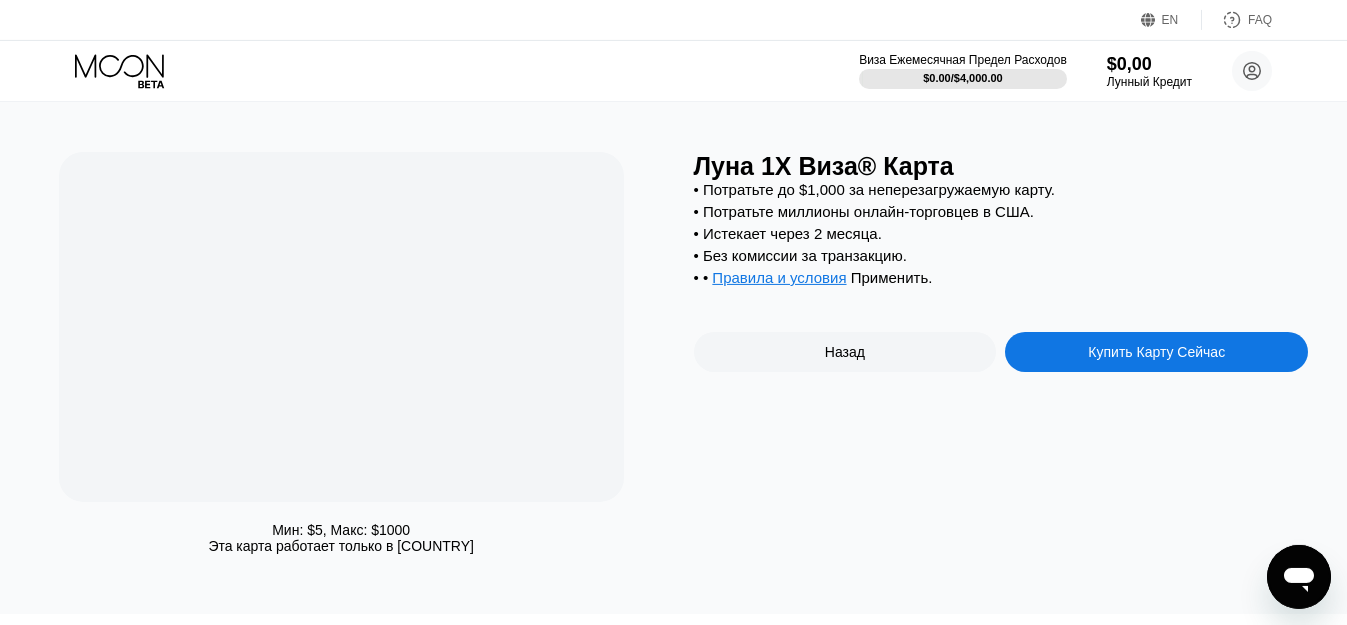 scroll, scrollTop: 0, scrollLeft: 0, axis: both 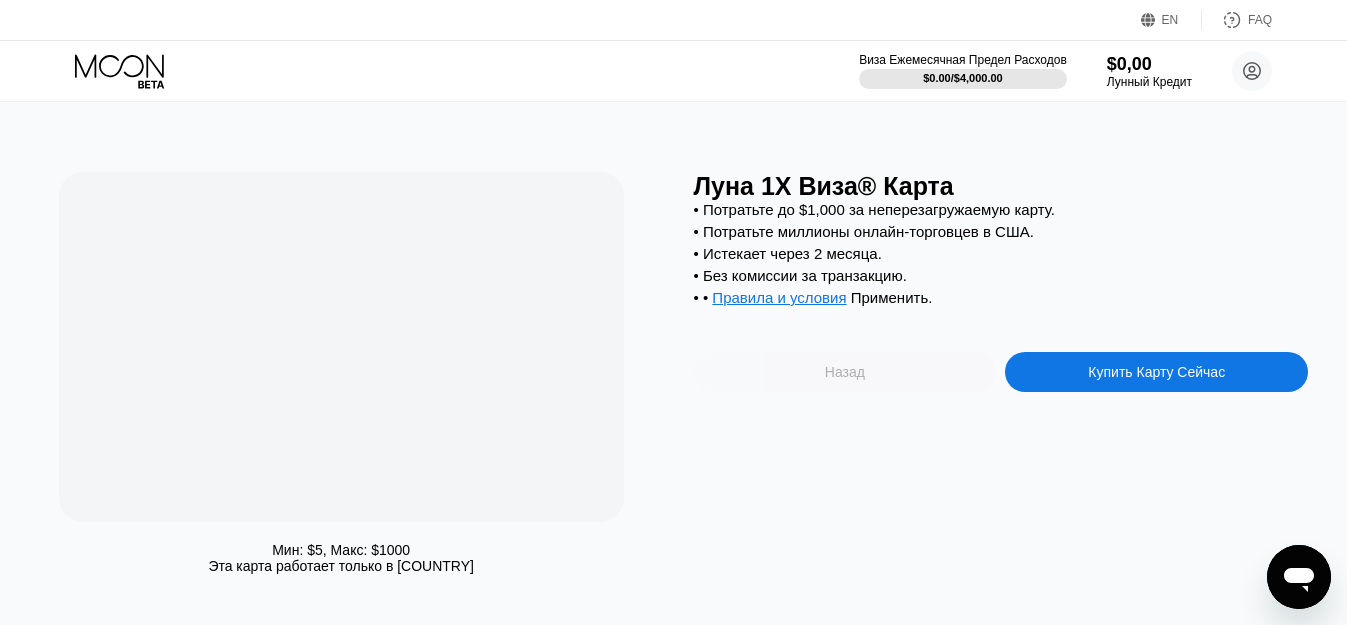 click on "Назад" at bounding box center (845, 372) 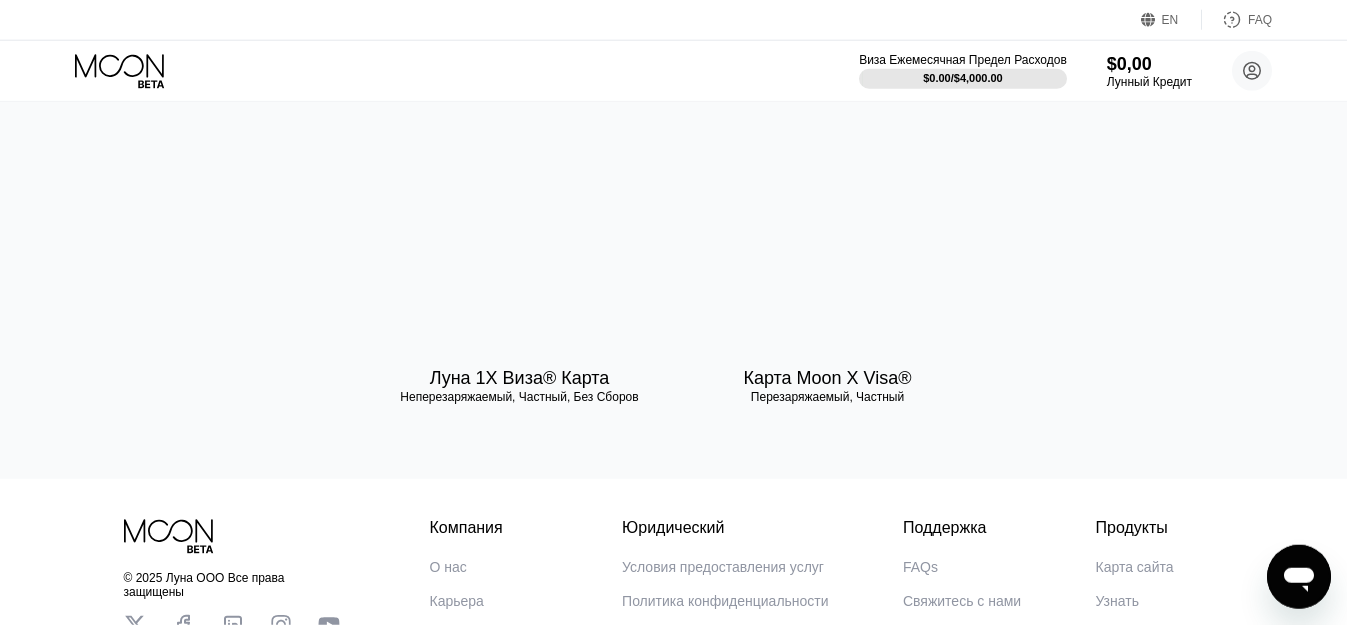 scroll, scrollTop: 216, scrollLeft: 0, axis: vertical 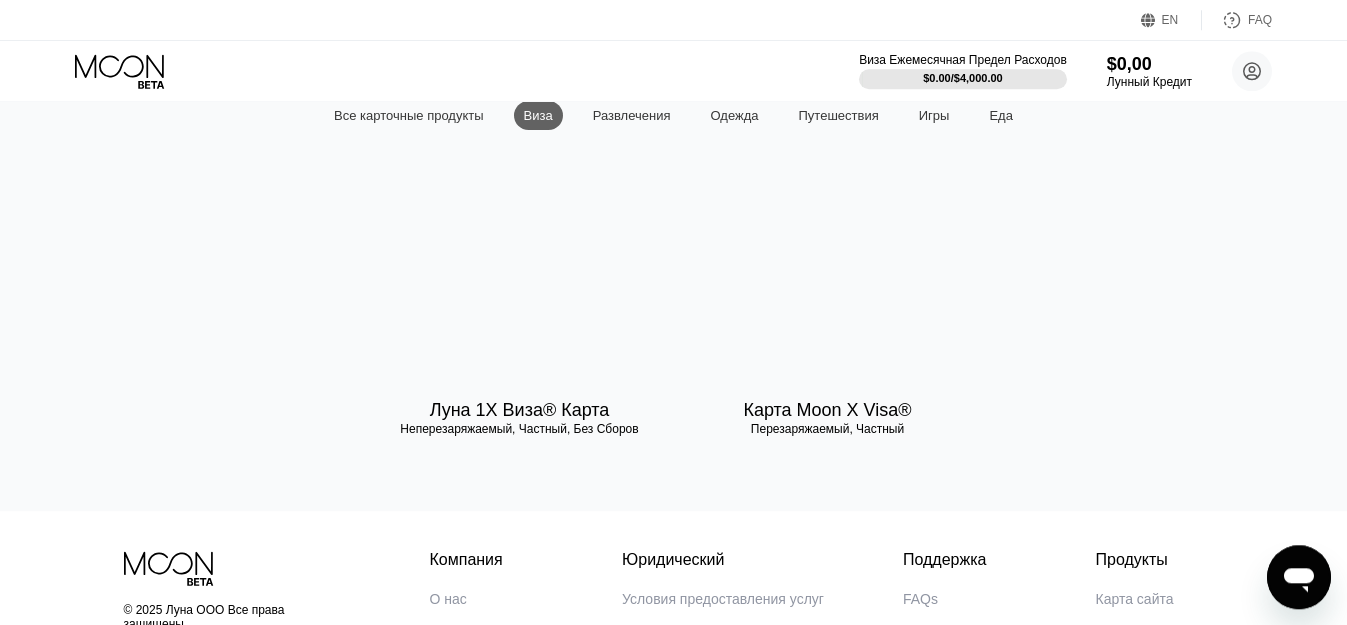 click at bounding box center [827, 294] 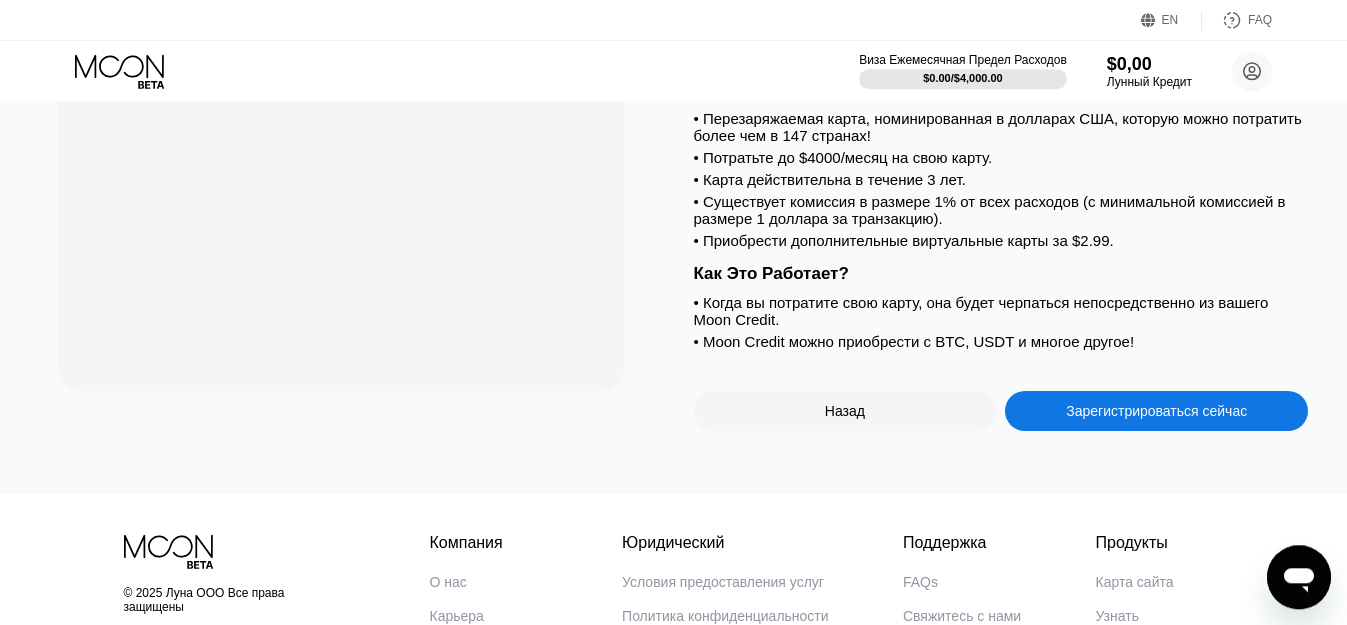 scroll, scrollTop: 147, scrollLeft: 0, axis: vertical 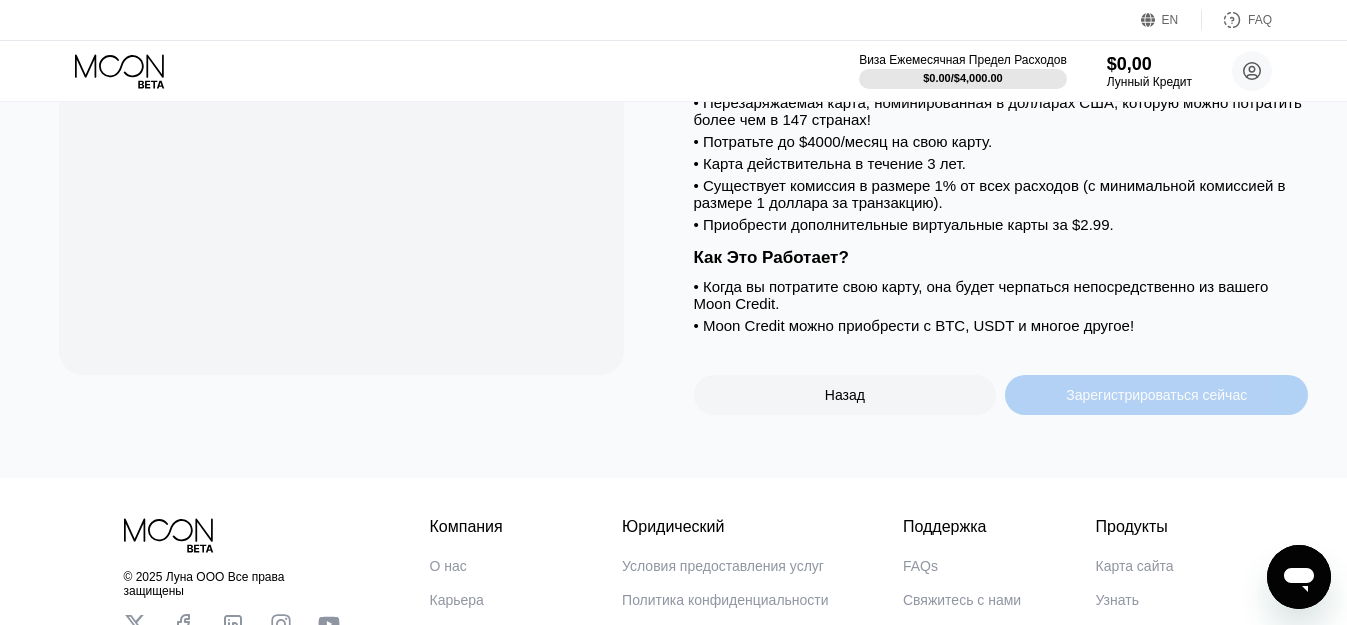 click on "Зарегистрироваться сейчас" at bounding box center (1156, 395) 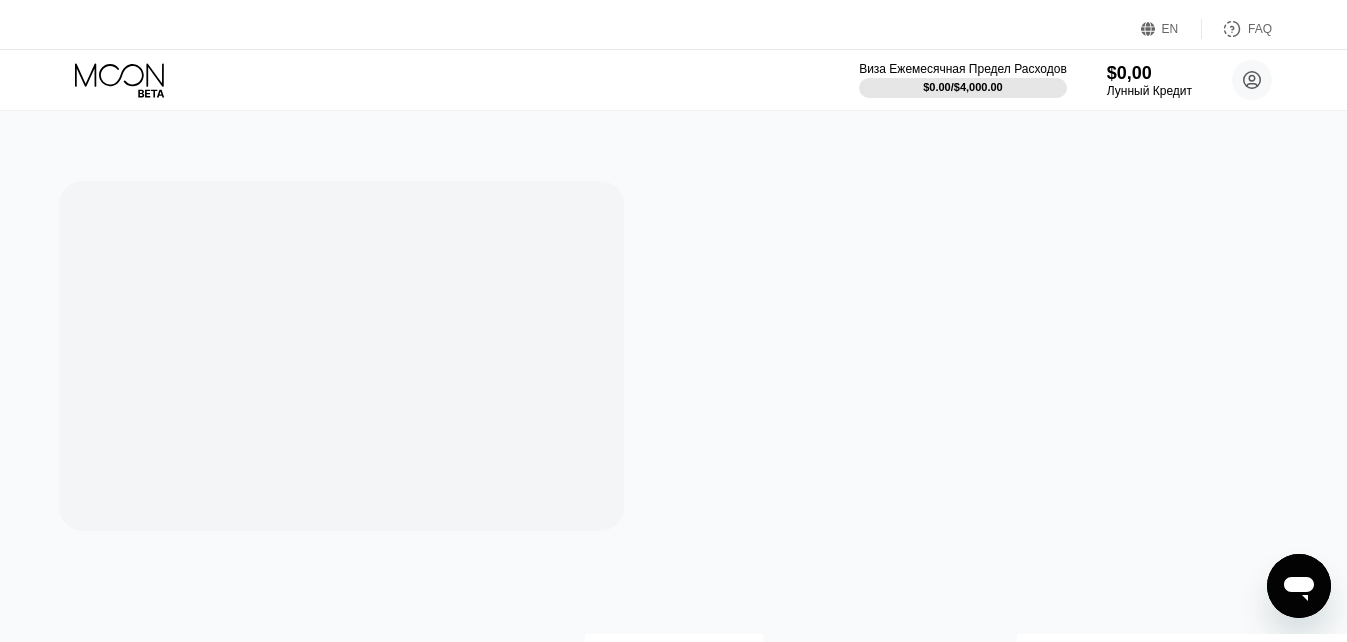 scroll, scrollTop: 0, scrollLeft: 0, axis: both 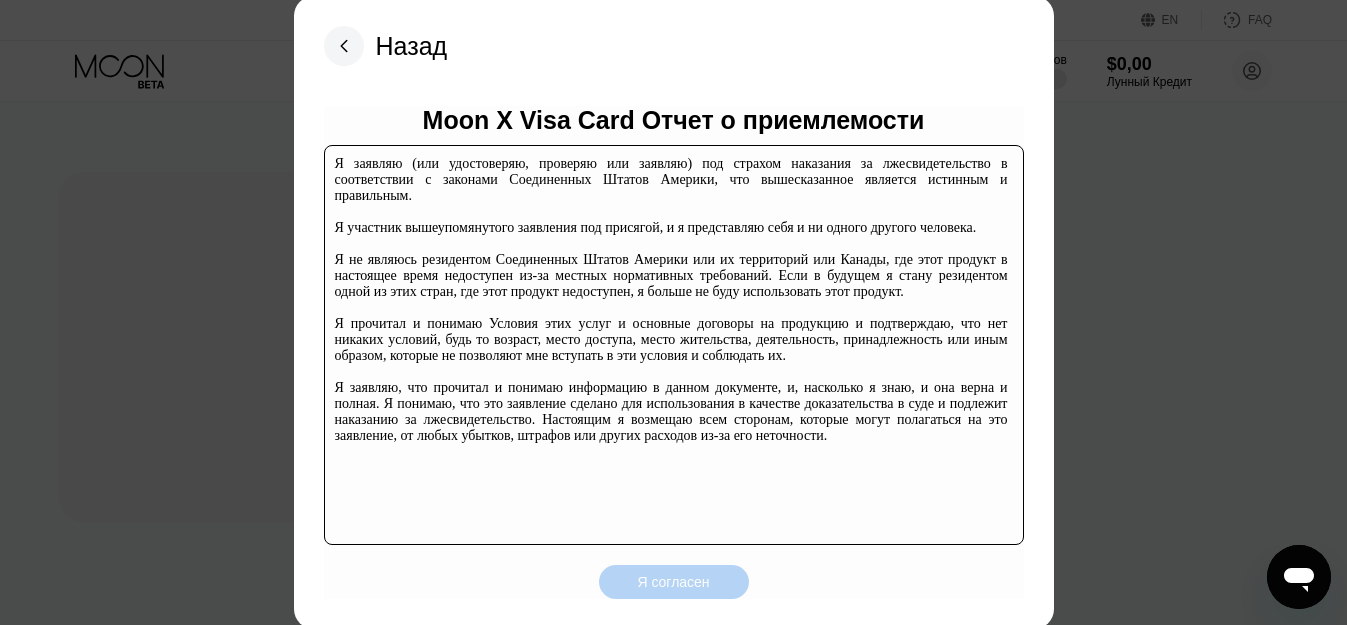click on "Я согласен" at bounding box center [673, 582] 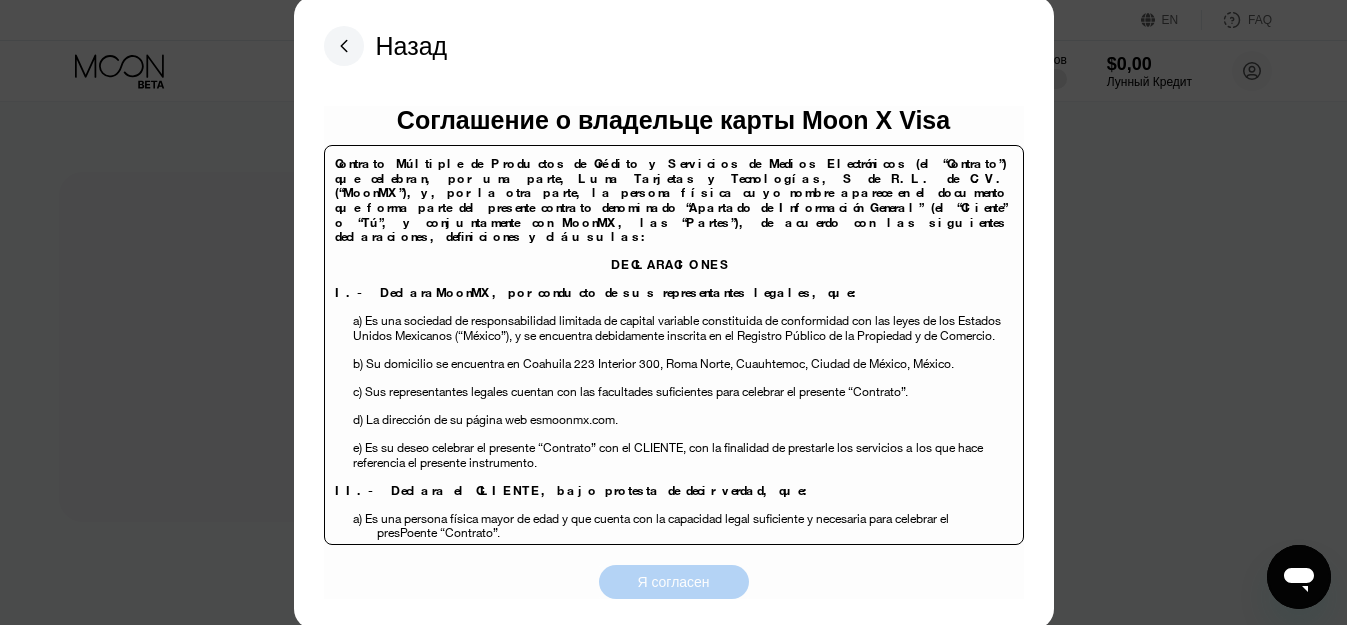 click on "Я согласен" at bounding box center [674, 582] 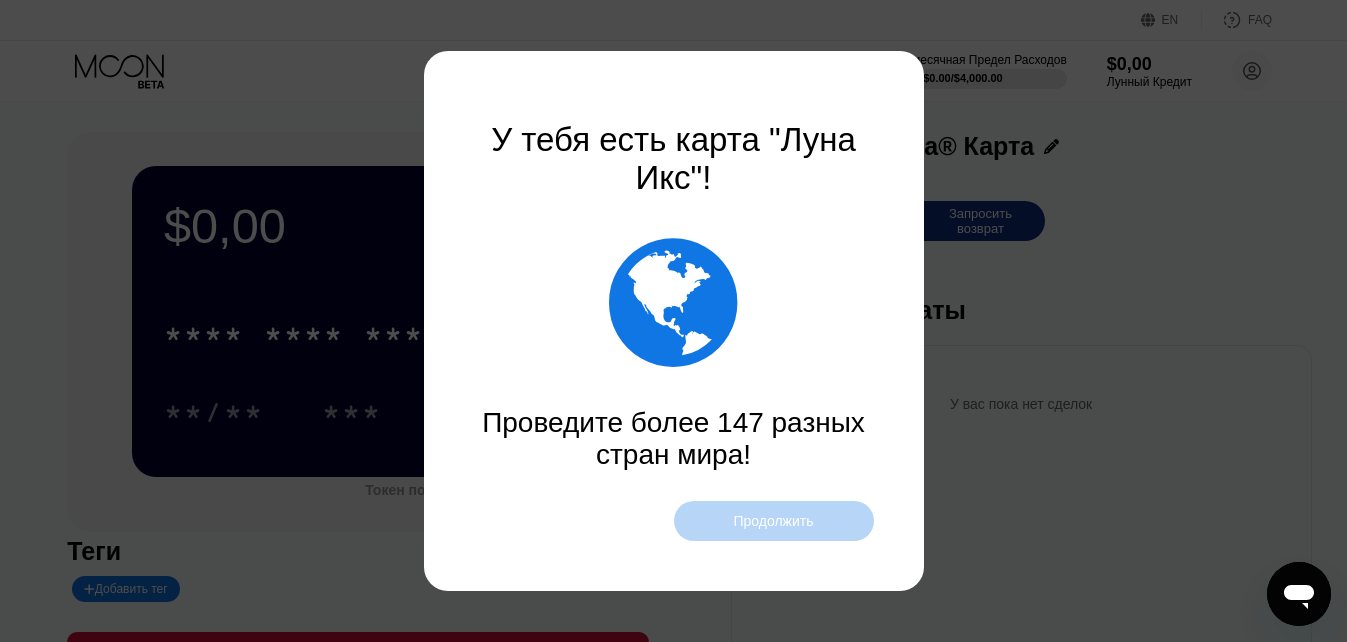 click on "Продолжить" at bounding box center (774, 521) 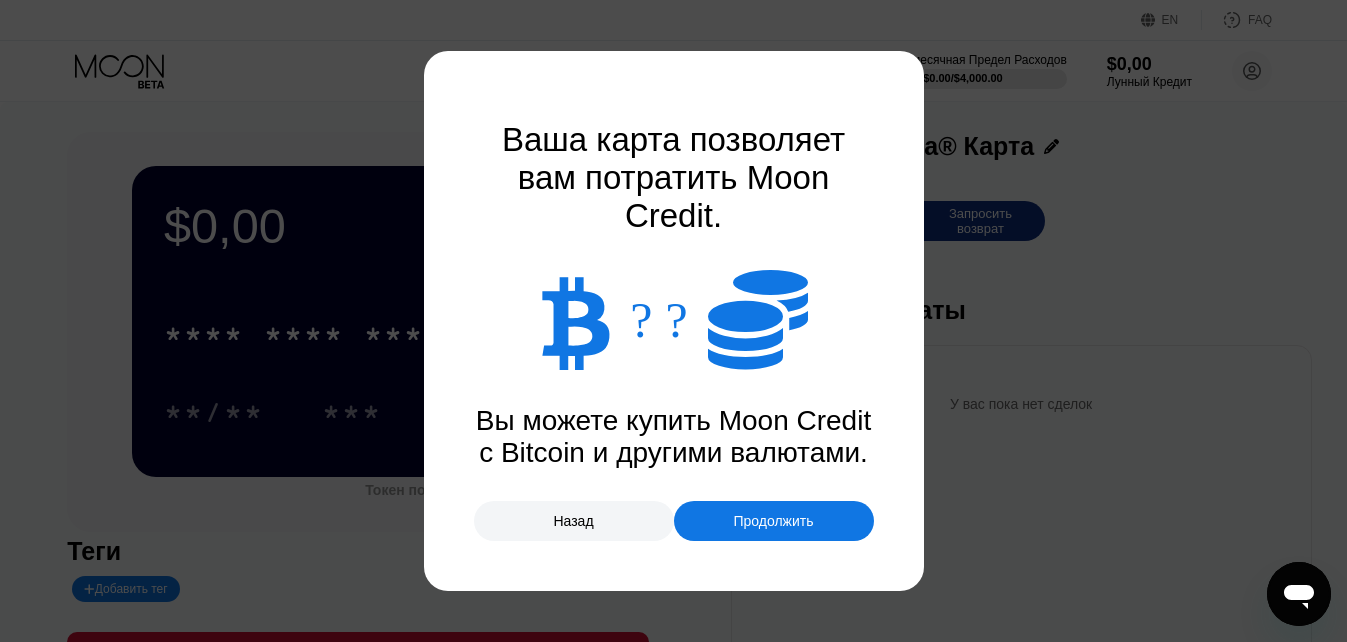 click on "Продолжить" at bounding box center [774, 521] 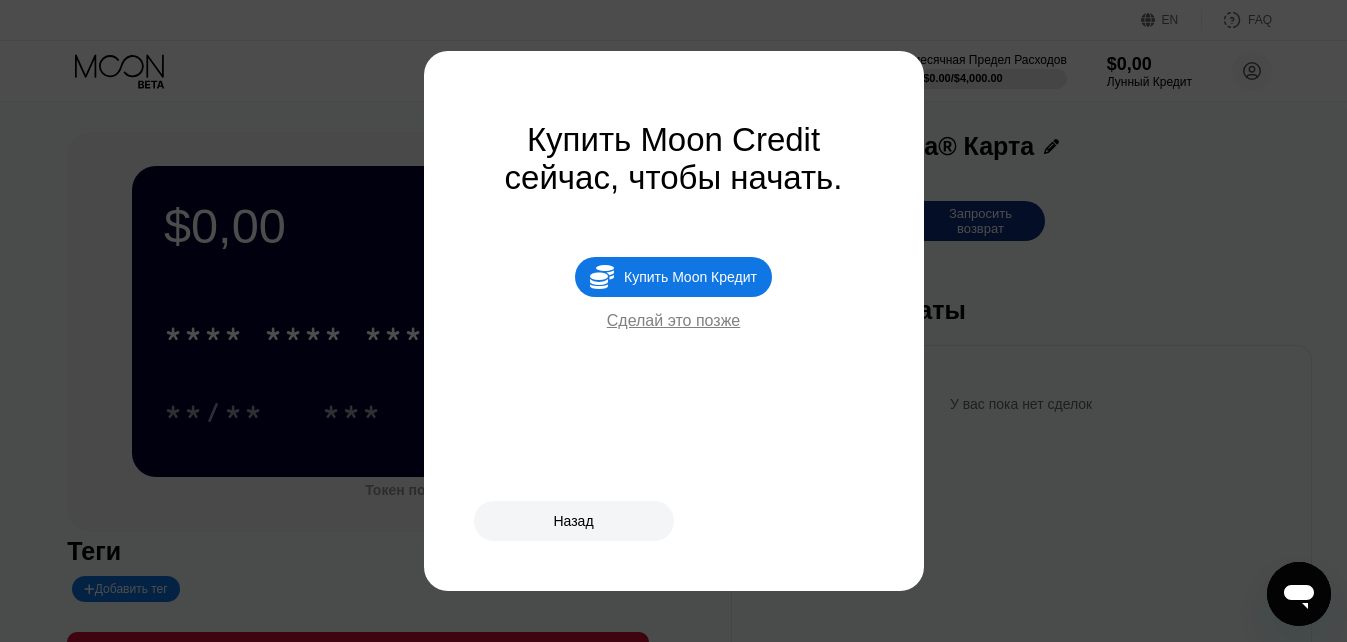 click on "Сделай это позже" at bounding box center [674, 321] 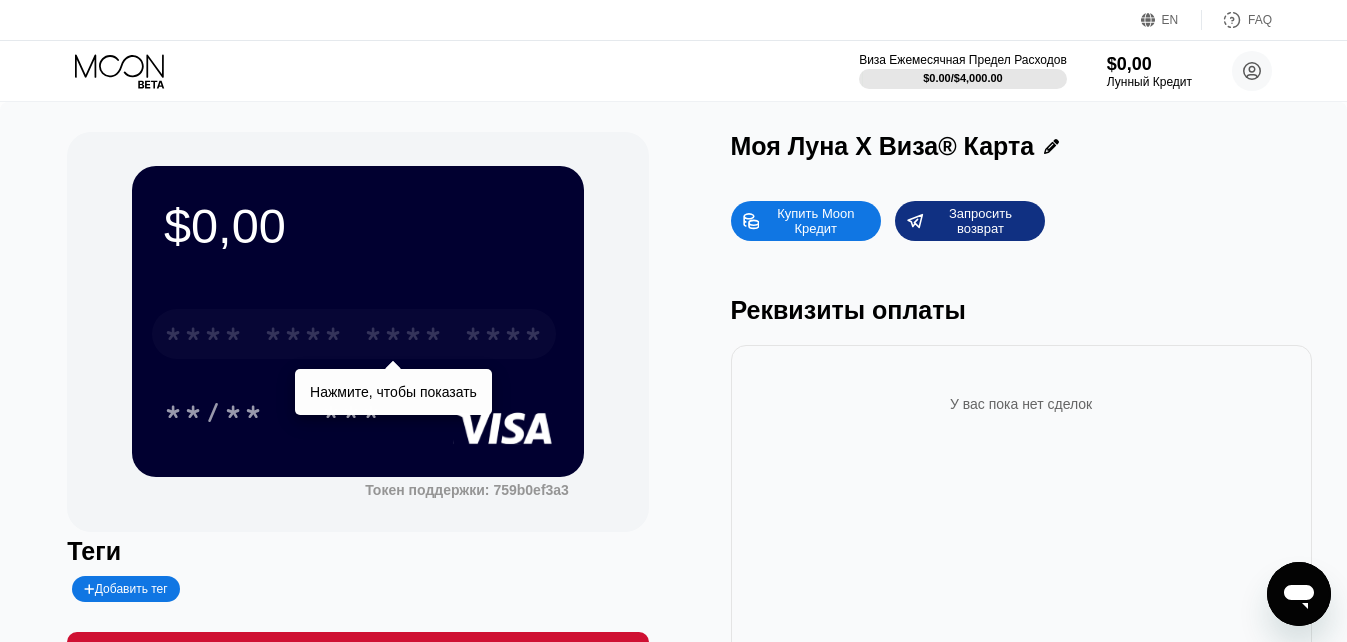 click on "****" at bounding box center [304, 337] 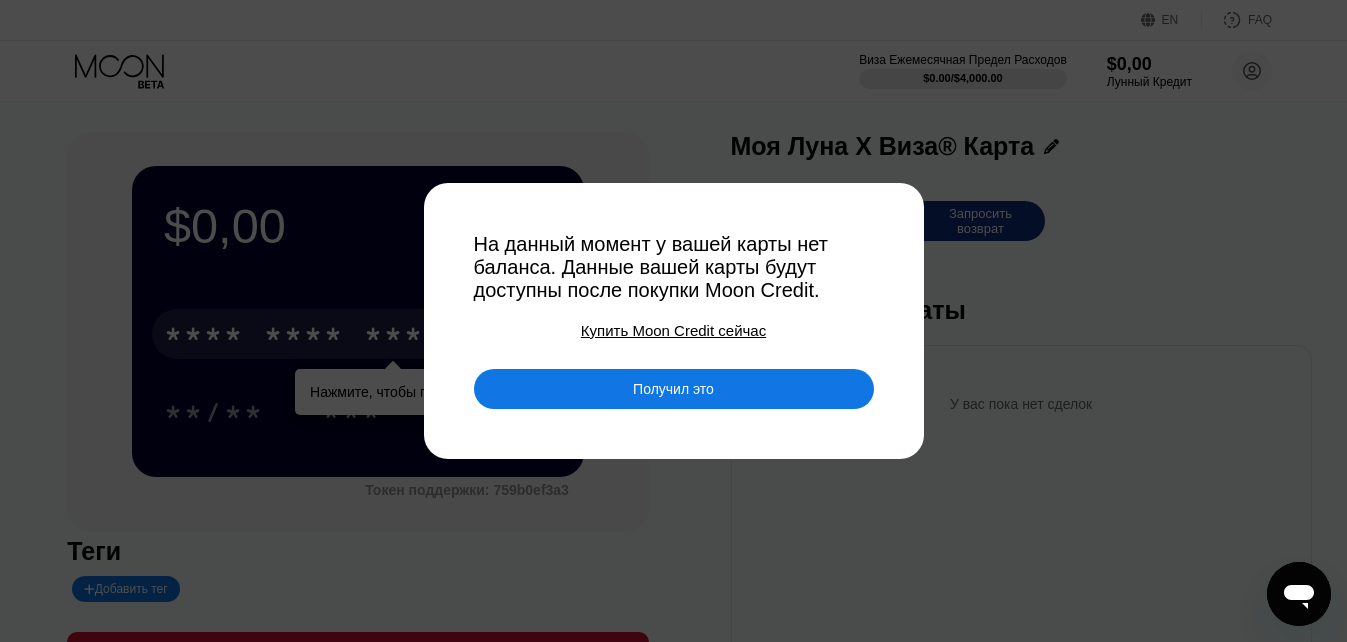 click on "Получил это" at bounding box center [673, 389] 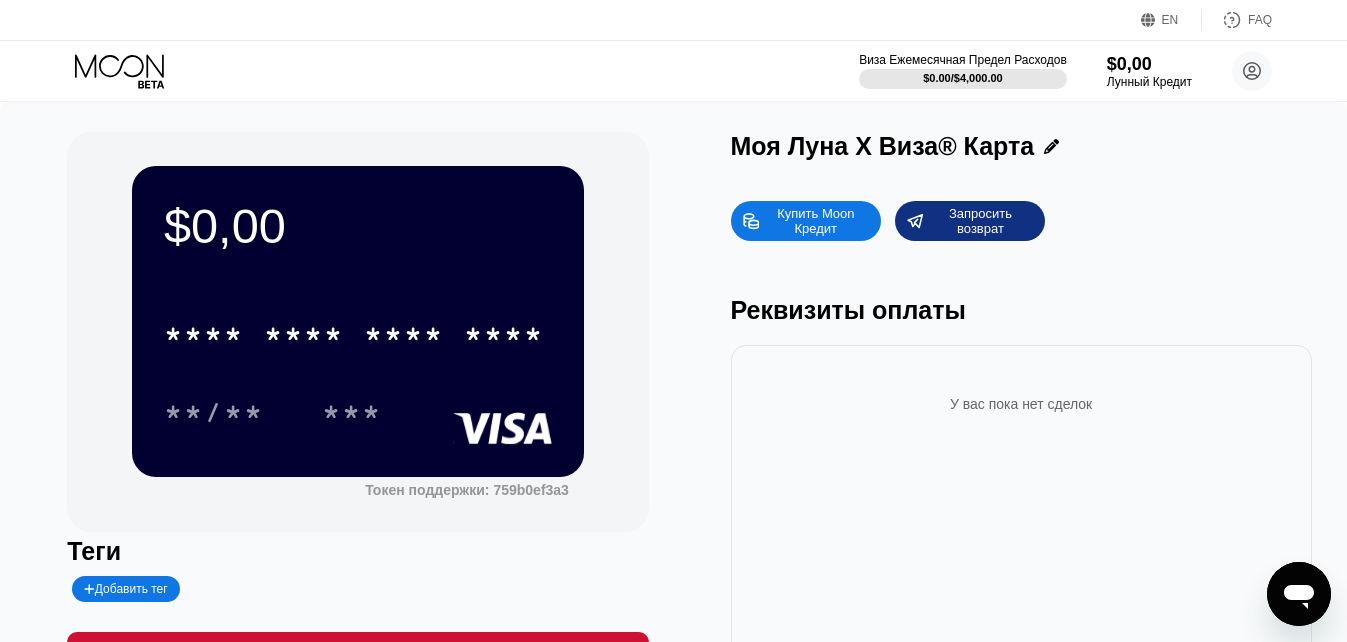 click on "У вас пока нет сделок" at bounding box center (1021, 404) 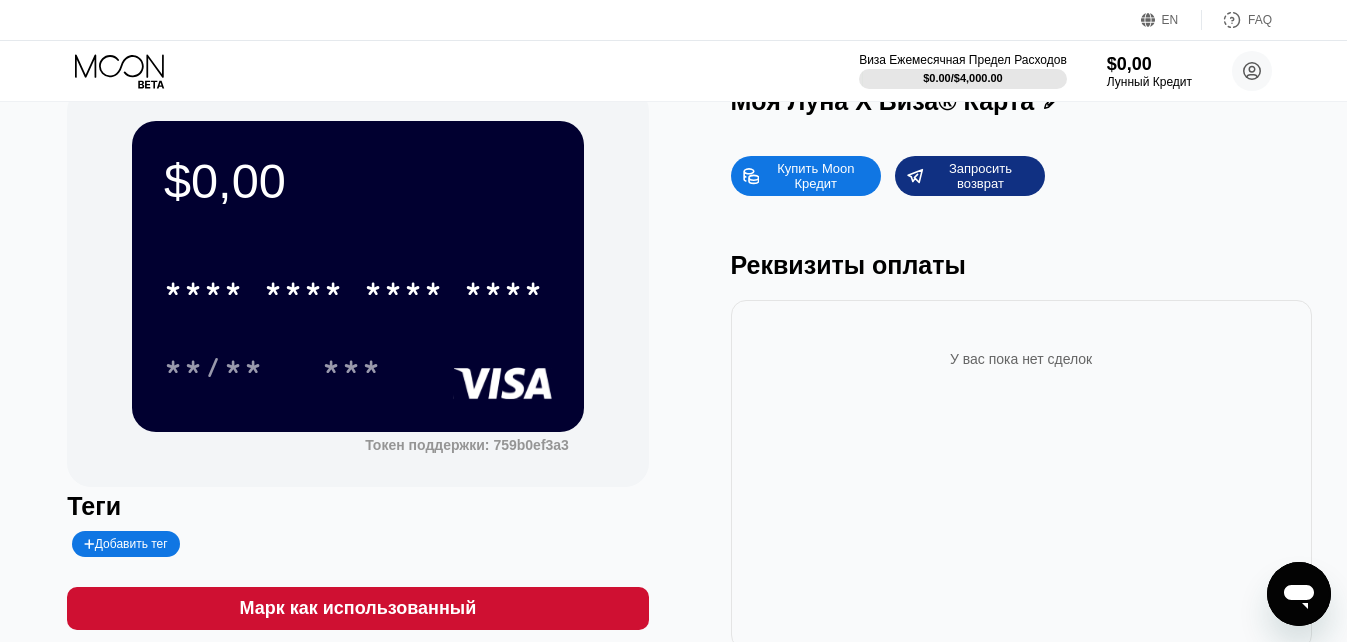scroll, scrollTop: 1, scrollLeft: 0, axis: vertical 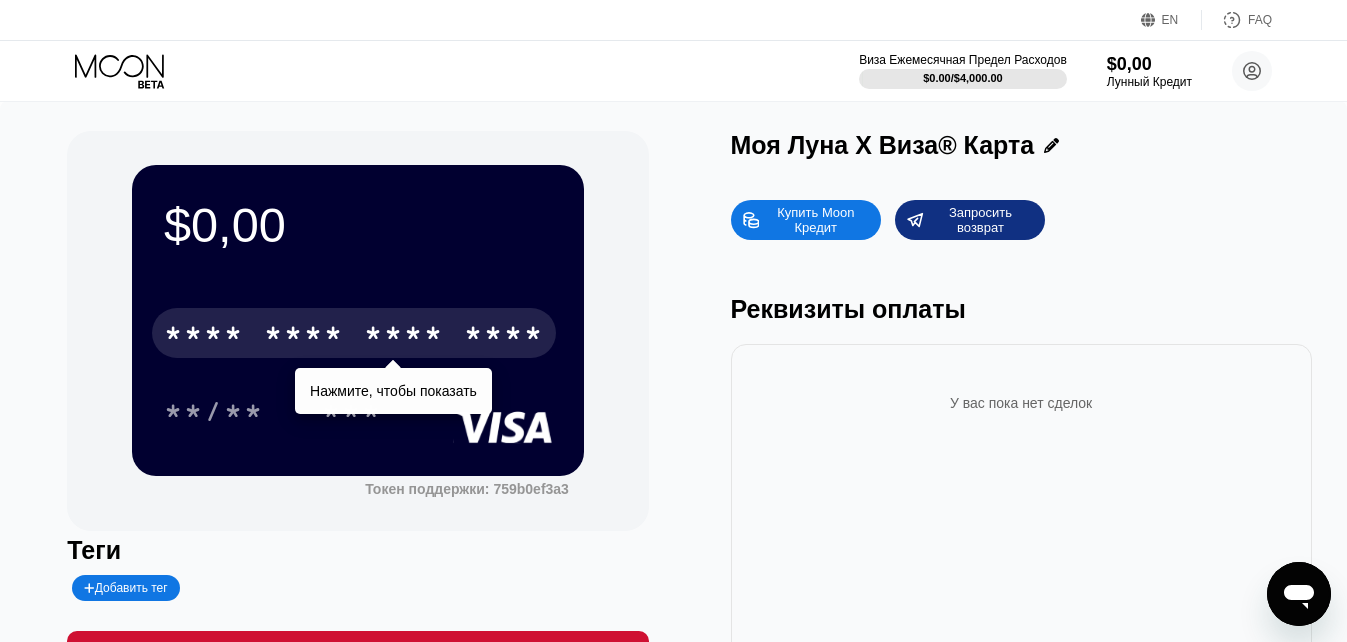 click on "* * * *" at bounding box center (404, 336) 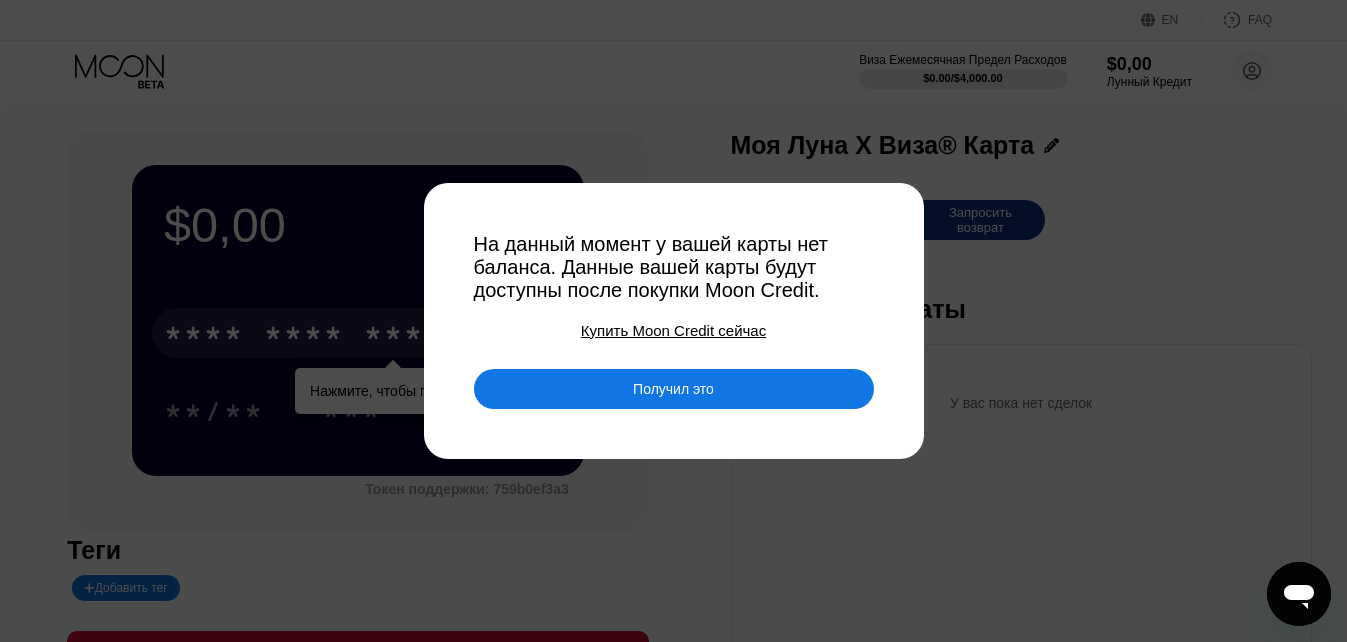 click on "Купить Moon Credit сейчас" at bounding box center (673, 330) 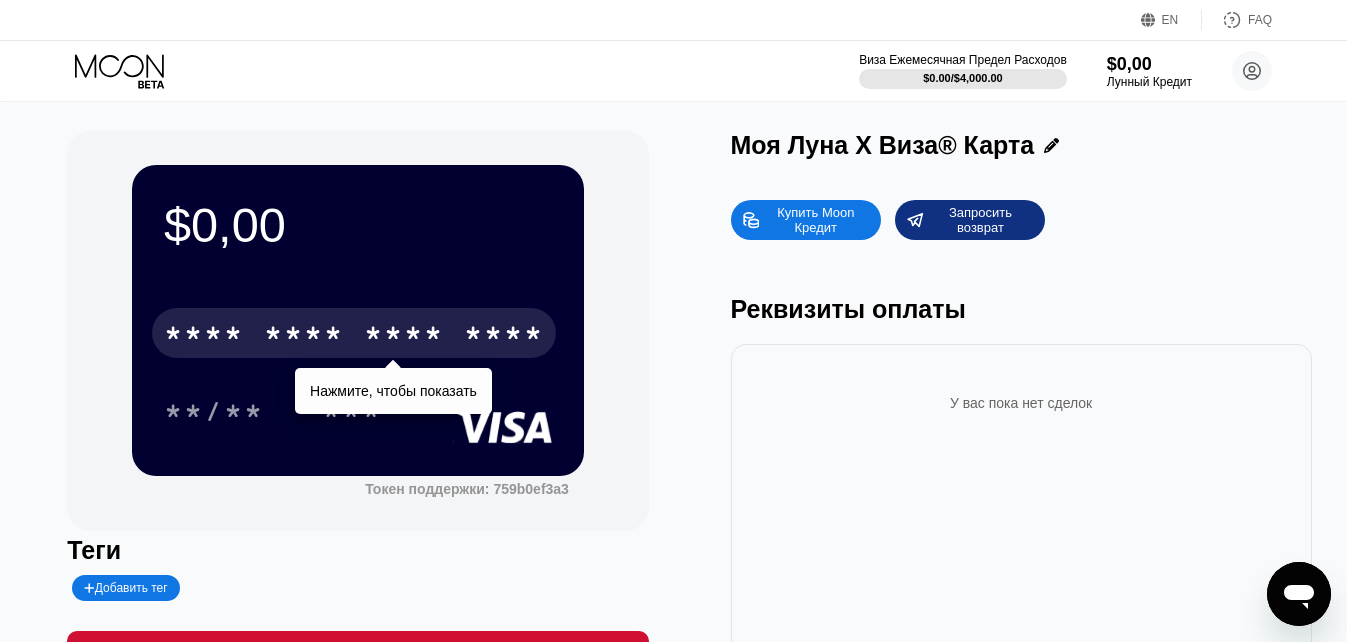 type on "0" 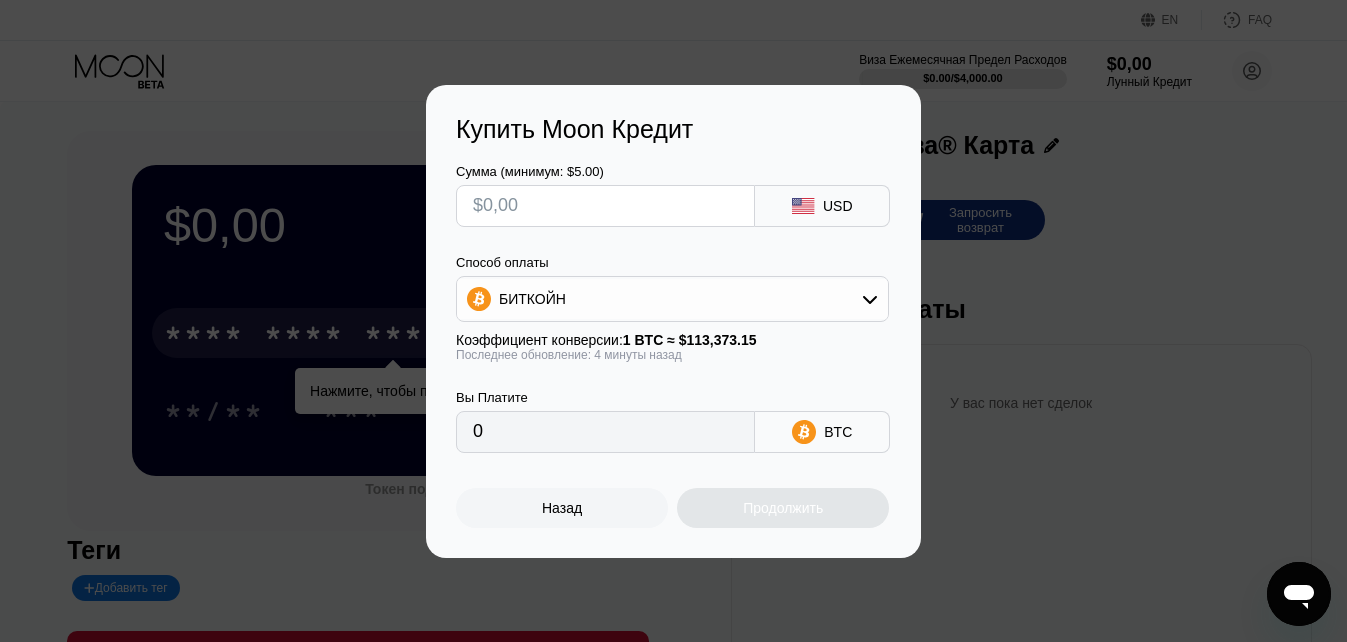 click at bounding box center (605, 206) 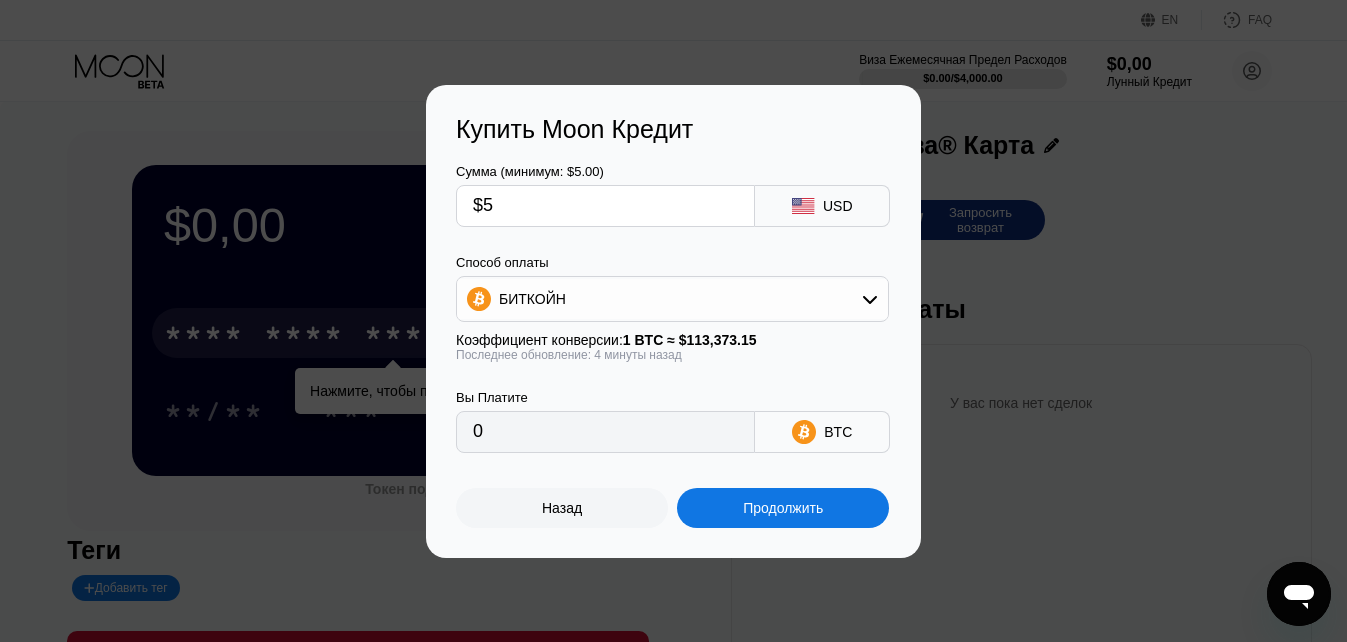 type on "0.00004411" 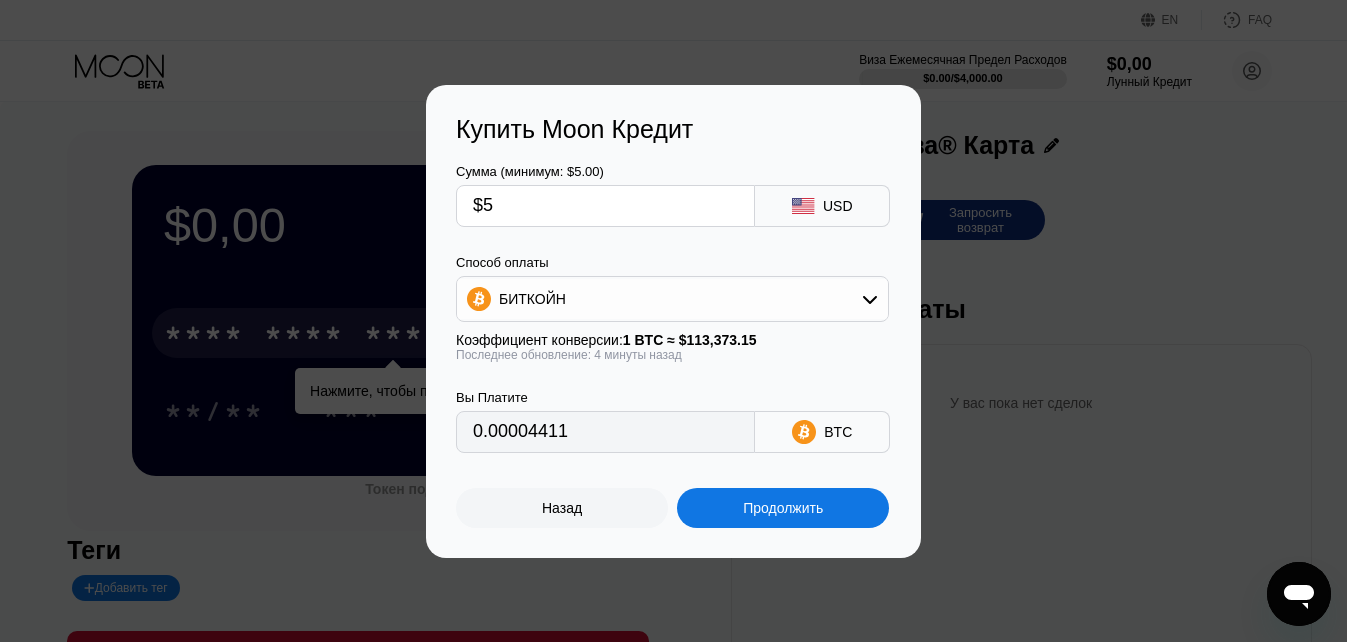 type on "$5" 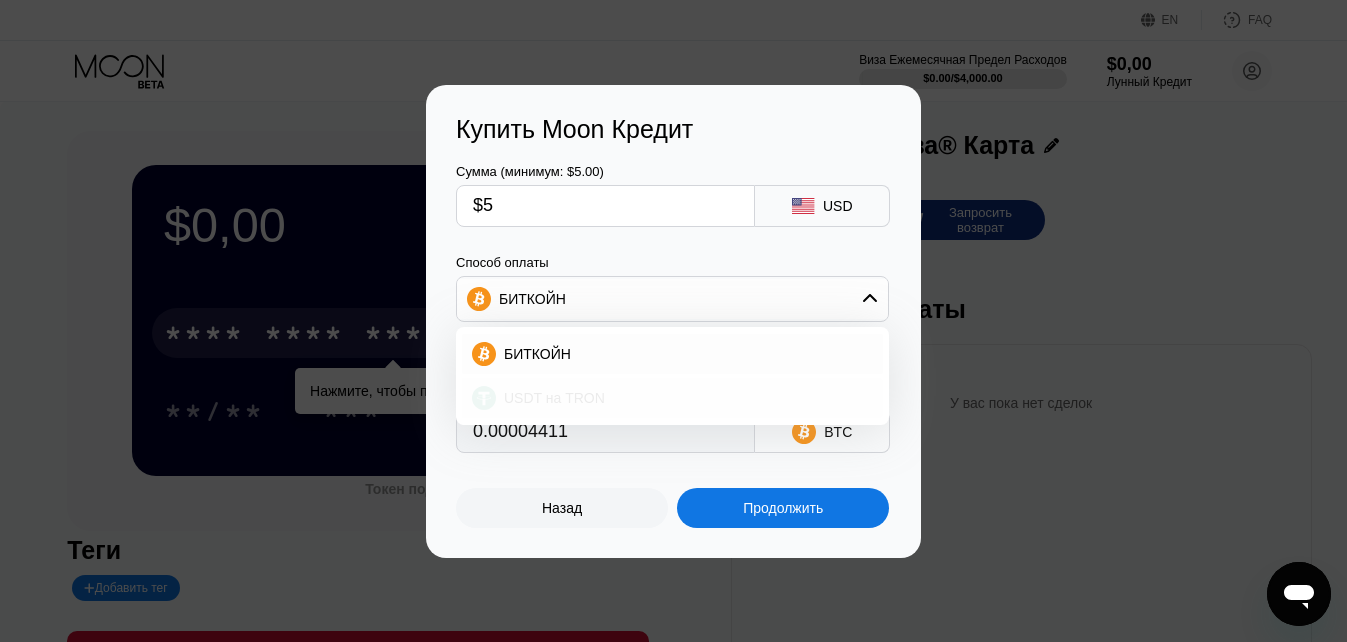 click on "USDT на TRON" at bounding box center [684, 398] 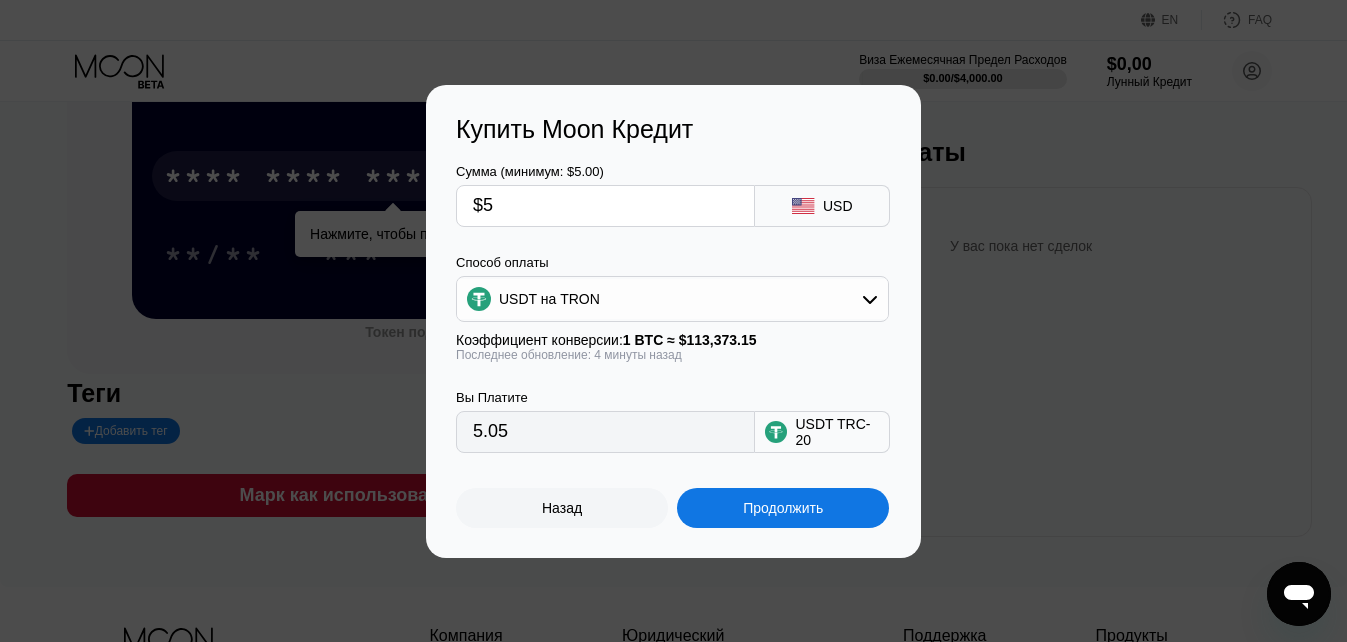 scroll, scrollTop: 165, scrollLeft: 0, axis: vertical 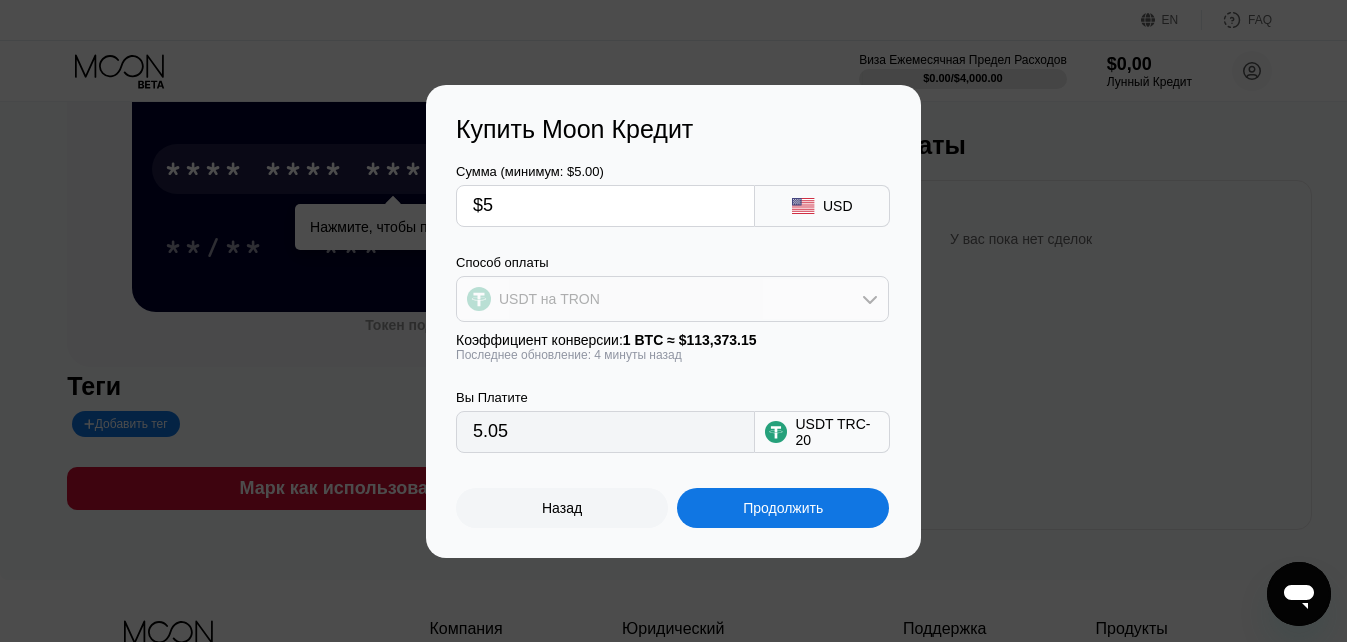 click on "USDT на TRON" at bounding box center [672, 299] 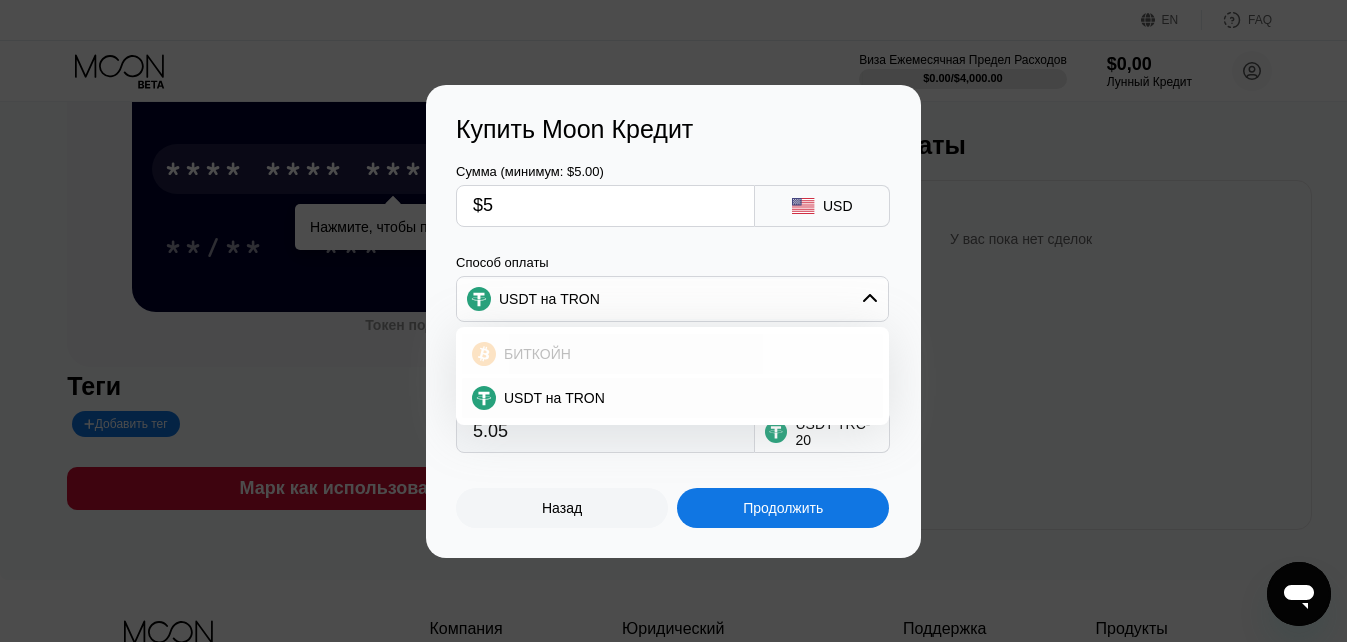 click on "БИТКОЙН" at bounding box center (684, 354) 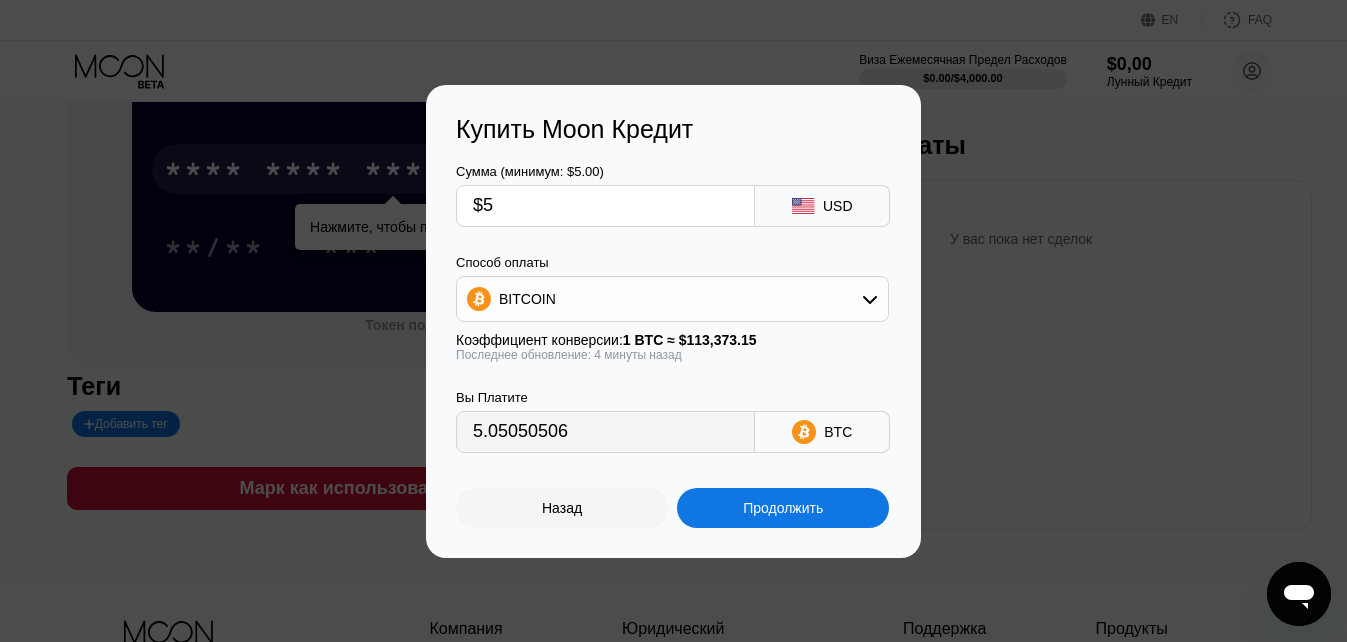 type on "0.00004411" 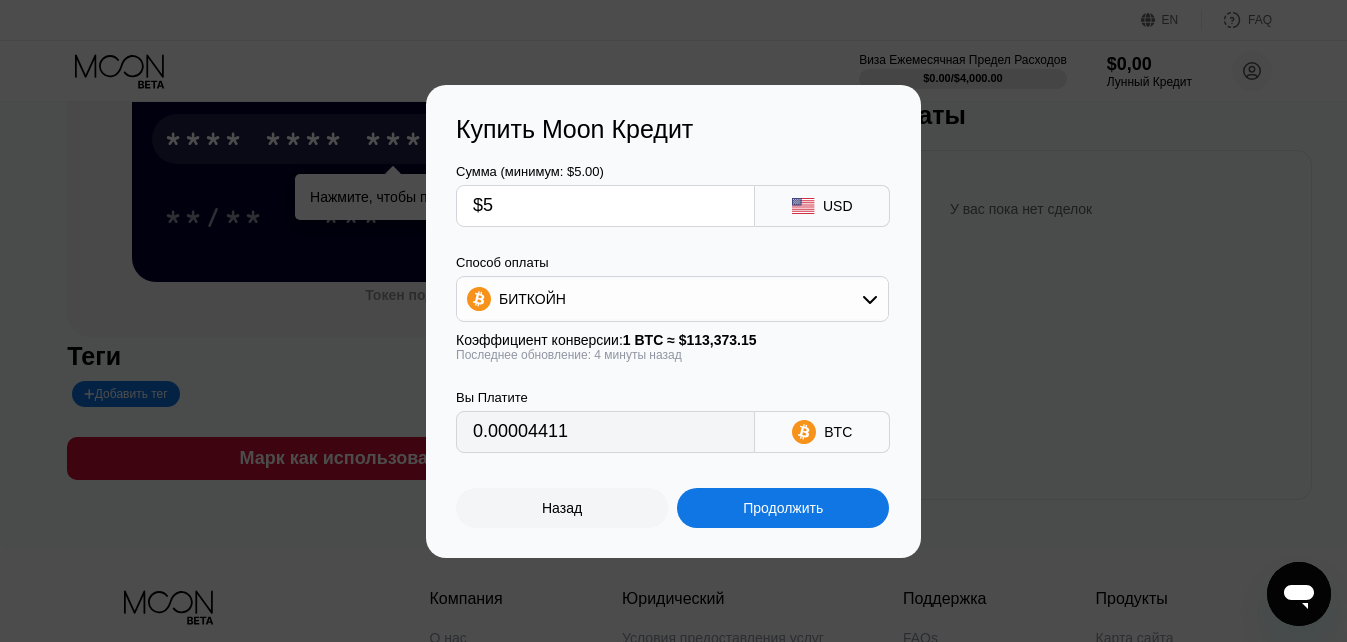 scroll, scrollTop: 194, scrollLeft: 0, axis: vertical 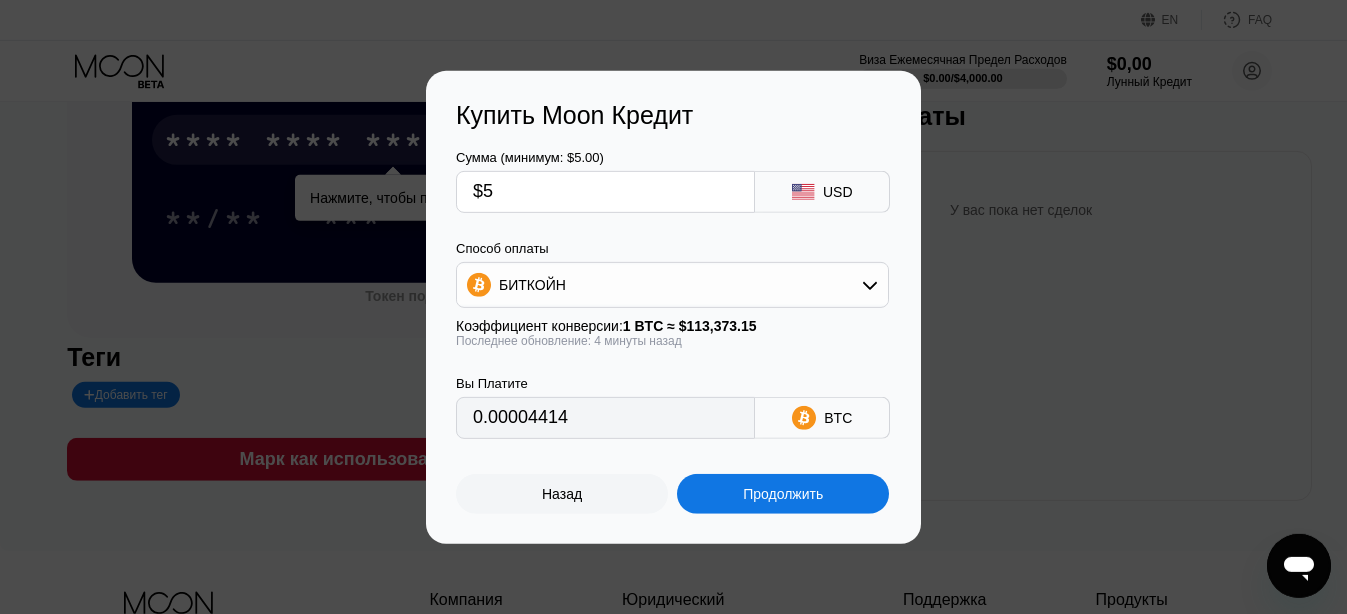 type on "0.00004417" 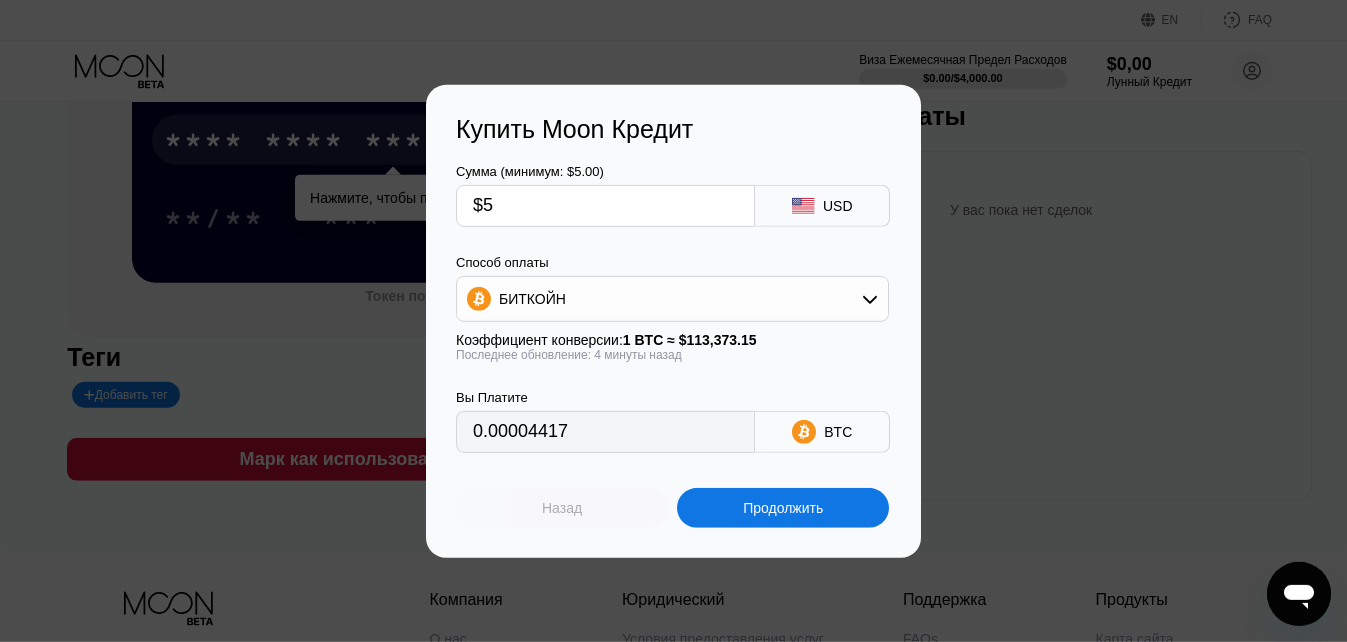 click on "Назад" at bounding box center [562, 508] 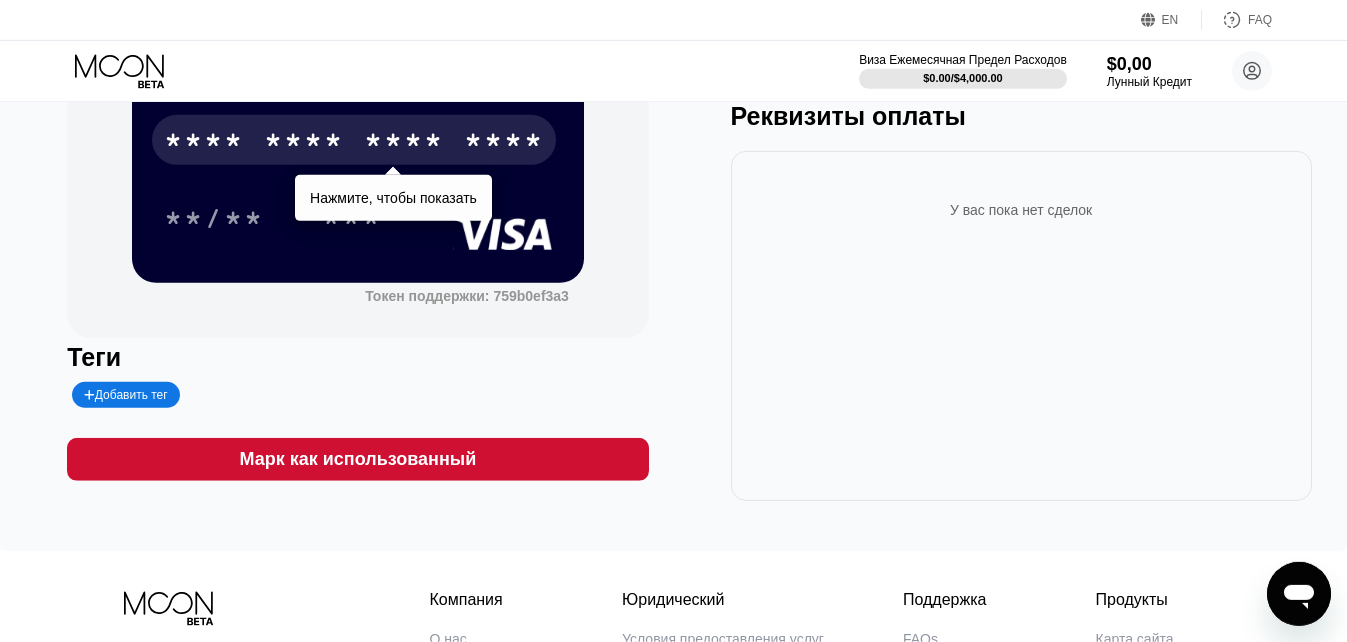 scroll, scrollTop: 0, scrollLeft: 0, axis: both 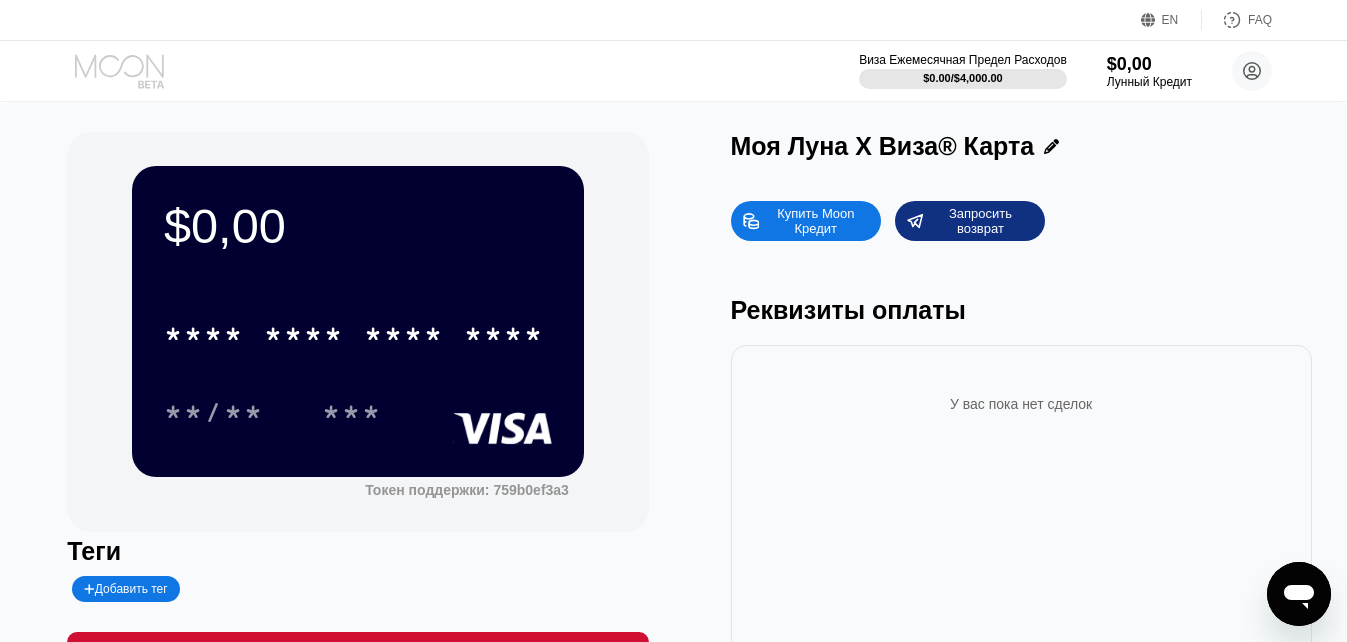 drag, startPoint x: 111, startPoint y: 80, endPoint x: 689, endPoint y: 38, distance: 579.5239 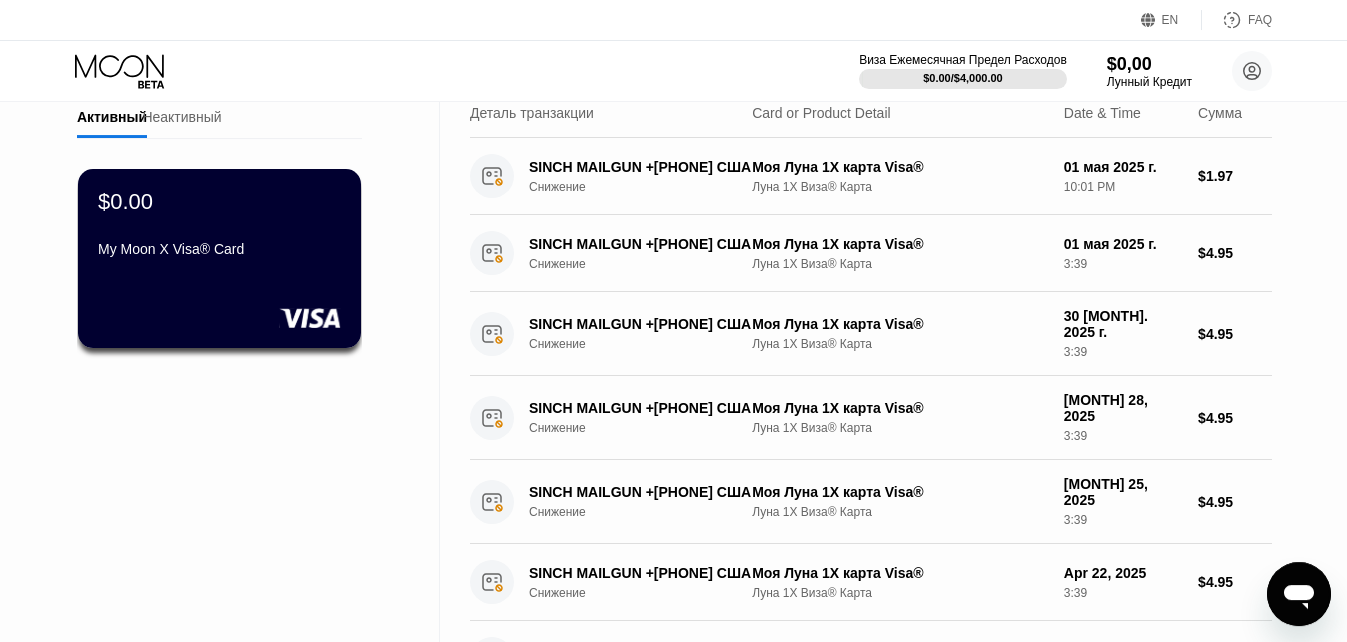 scroll, scrollTop: 0, scrollLeft: 0, axis: both 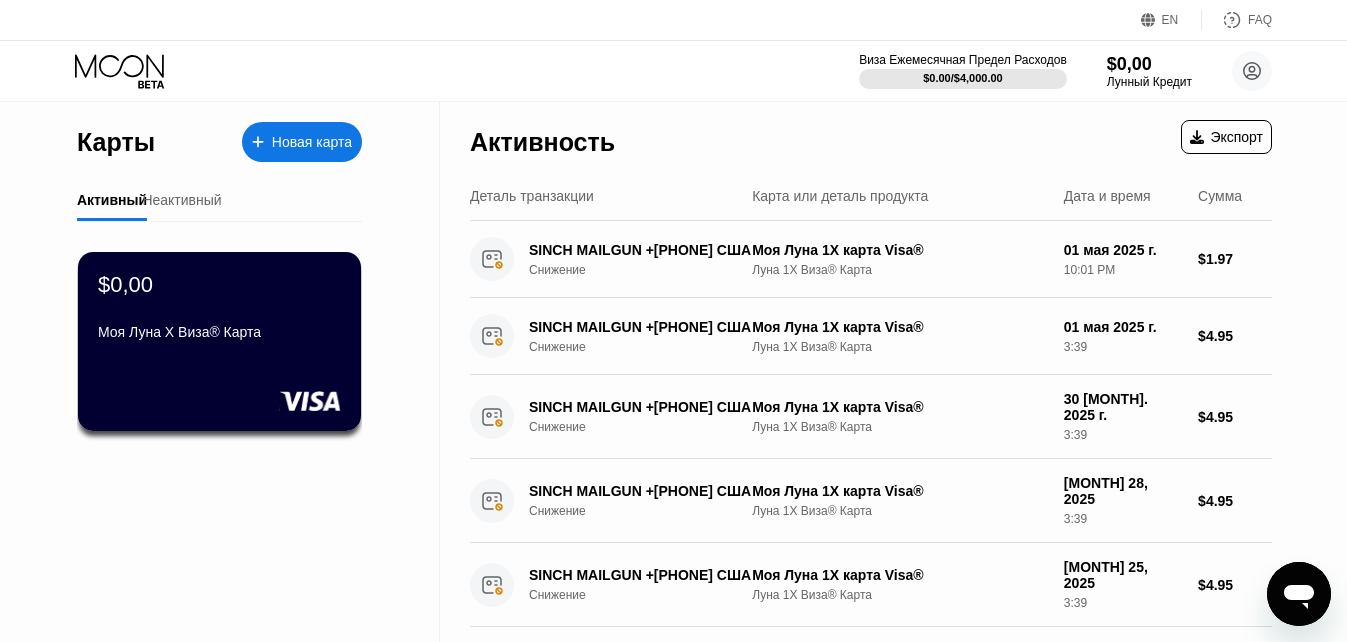 click on "Неактивный" at bounding box center (181, 200) 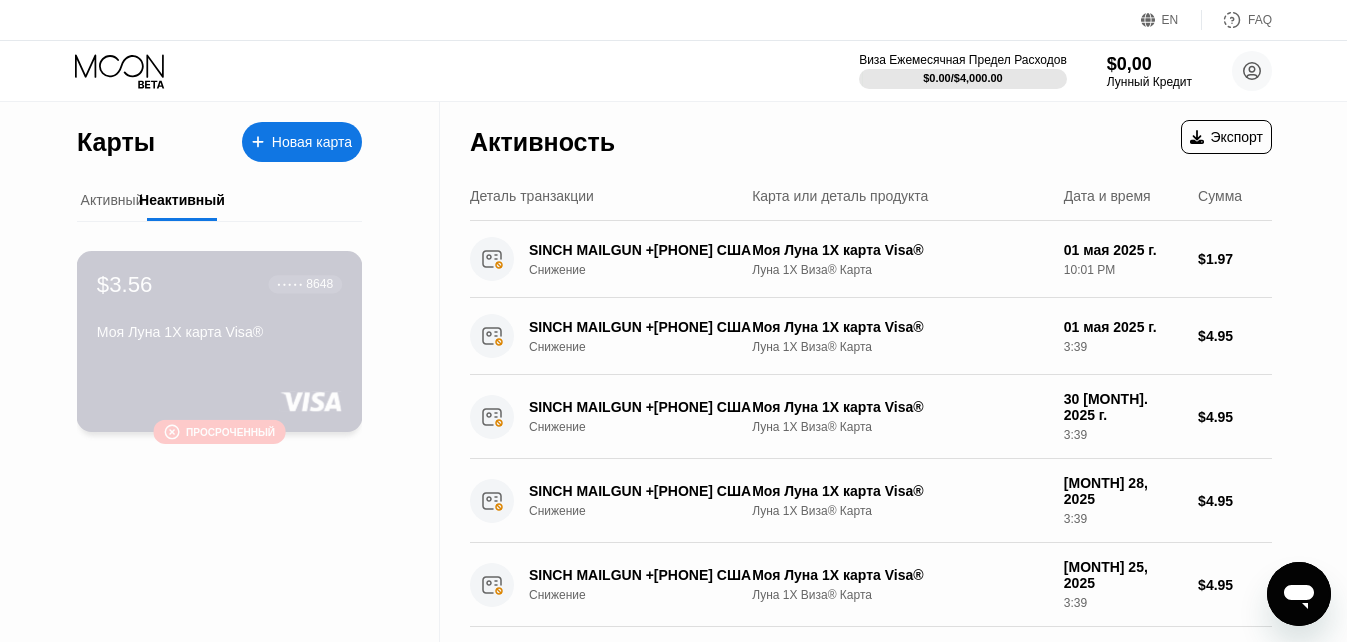 click on "Моя Луна 1X карта Visa®" at bounding box center (219, 332) 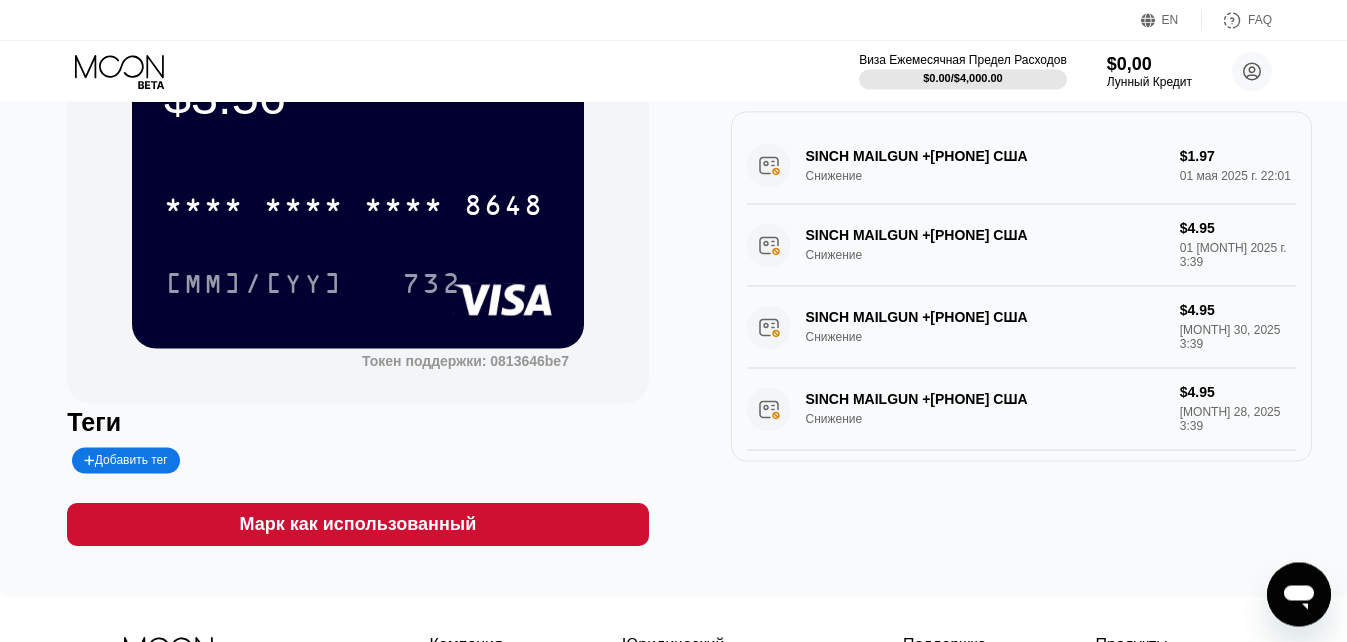 scroll, scrollTop: 130, scrollLeft: 0, axis: vertical 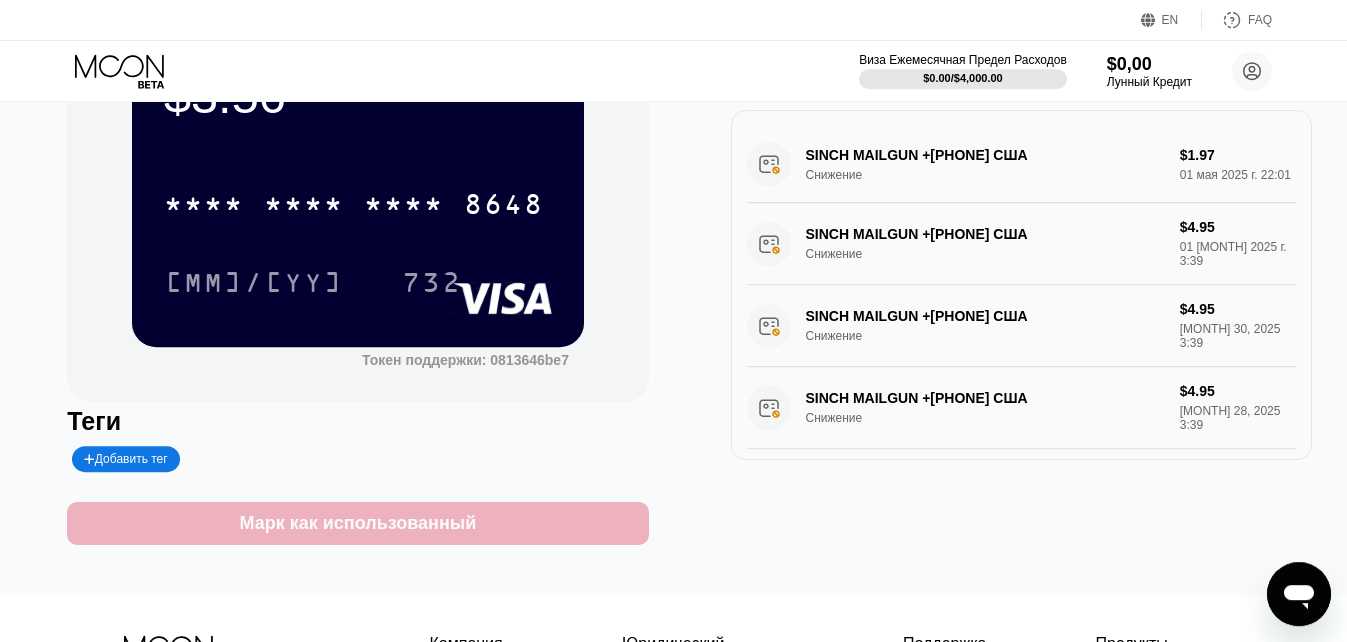 click on "Марк как использованный" at bounding box center (358, 523) 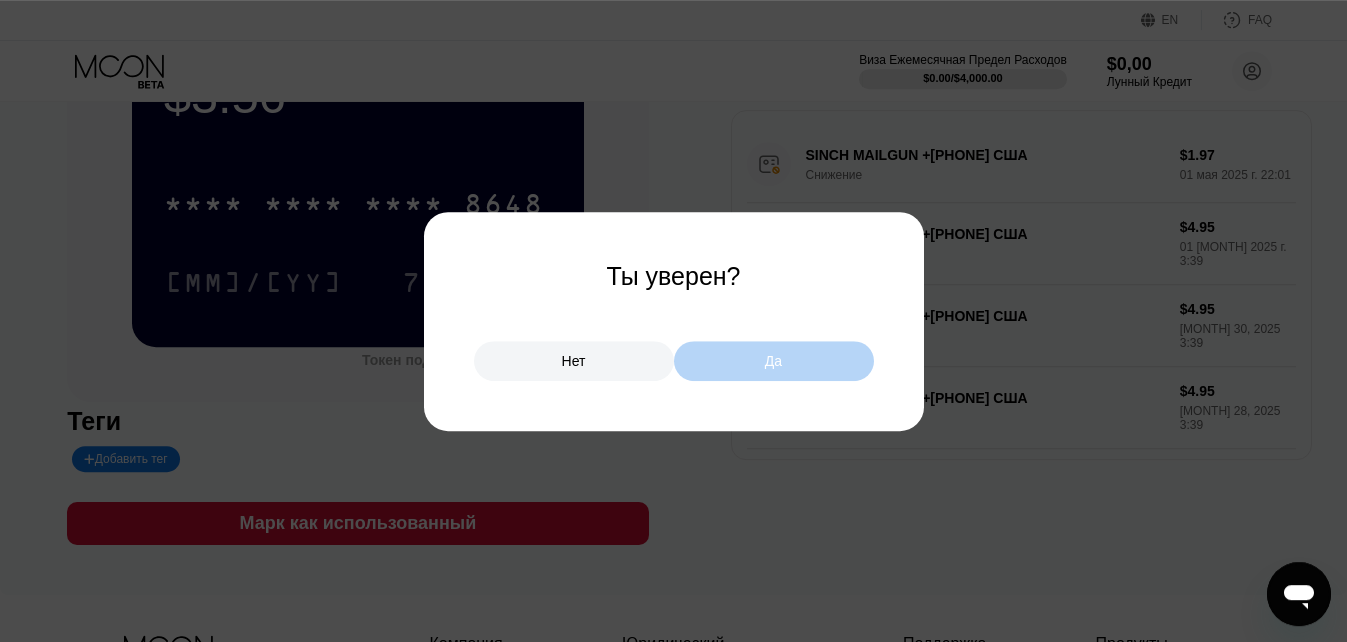 click on "Да" at bounding box center (774, 361) 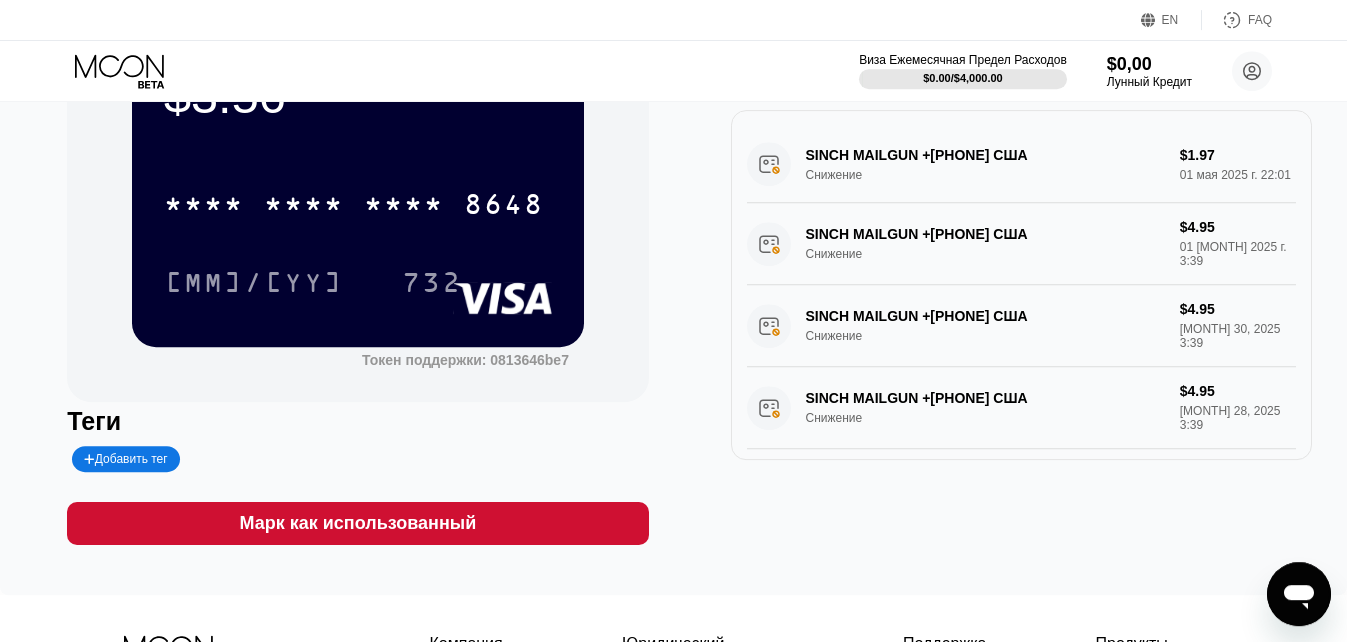 scroll, scrollTop: 0, scrollLeft: 0, axis: both 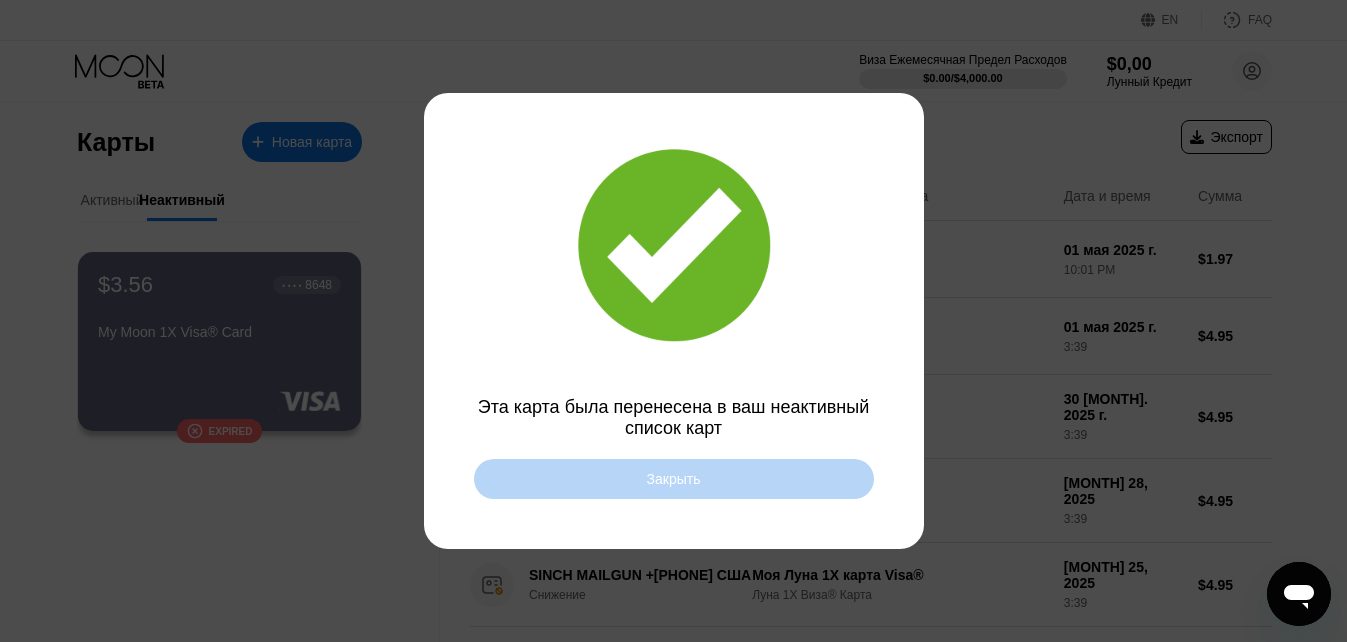 click on "Закрыть" at bounding box center (674, 479) 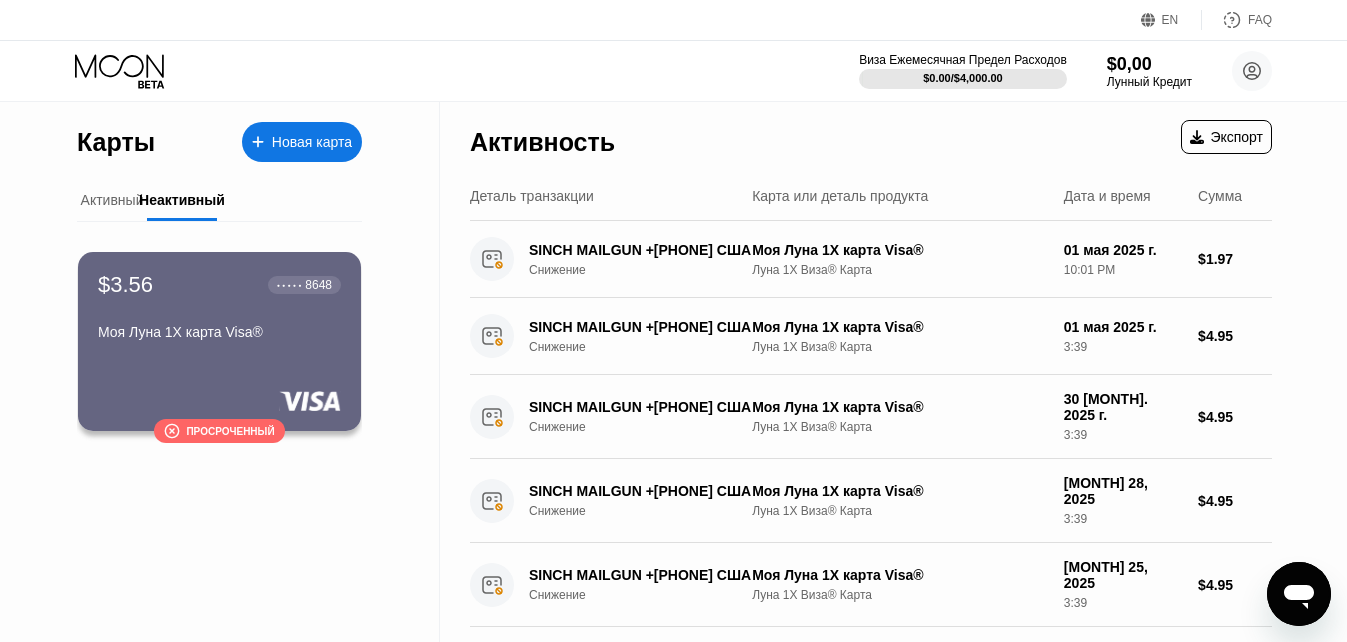 click on "Активный" at bounding box center (112, 200) 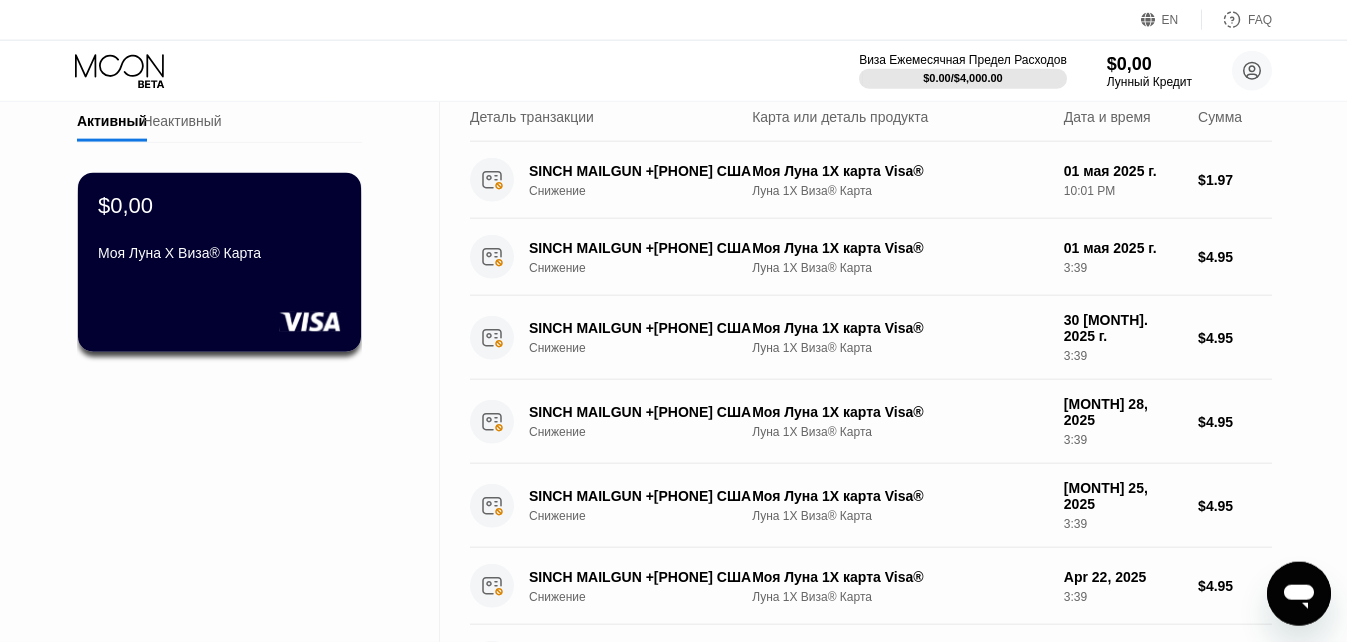 scroll, scrollTop: 0, scrollLeft: 0, axis: both 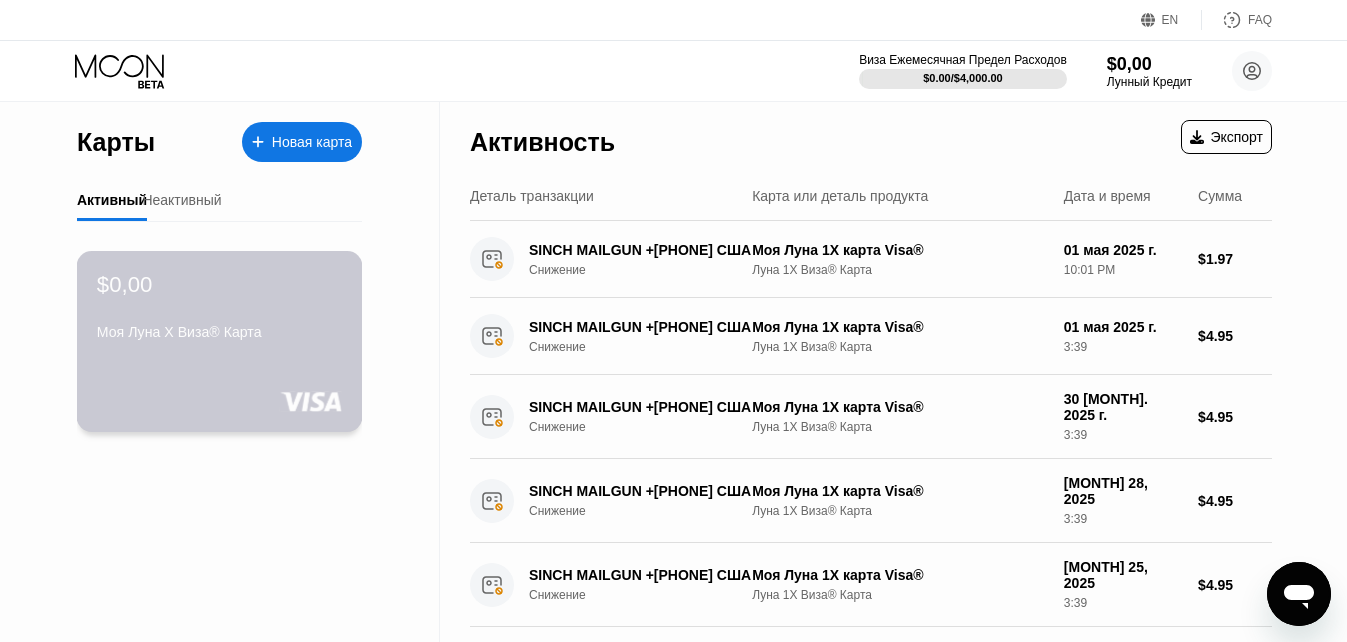 click on "$0,00 Моя Луна X Виза® Карта" at bounding box center [219, 309] 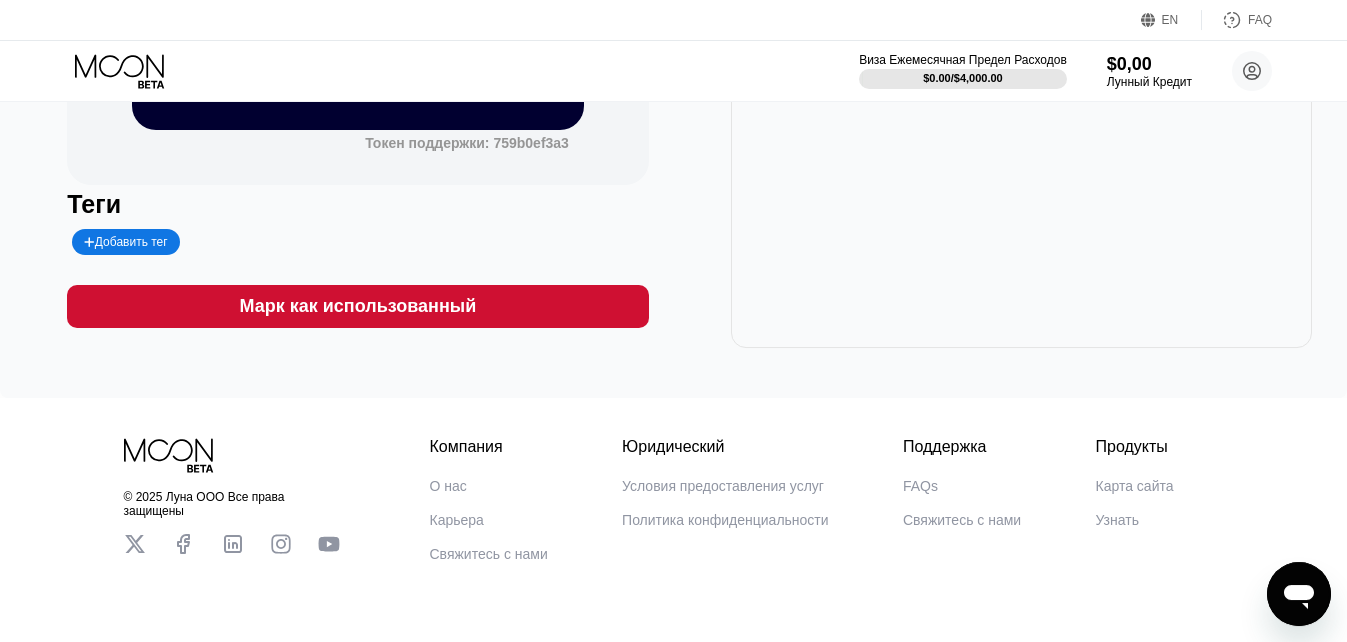 scroll, scrollTop: 0, scrollLeft: 0, axis: both 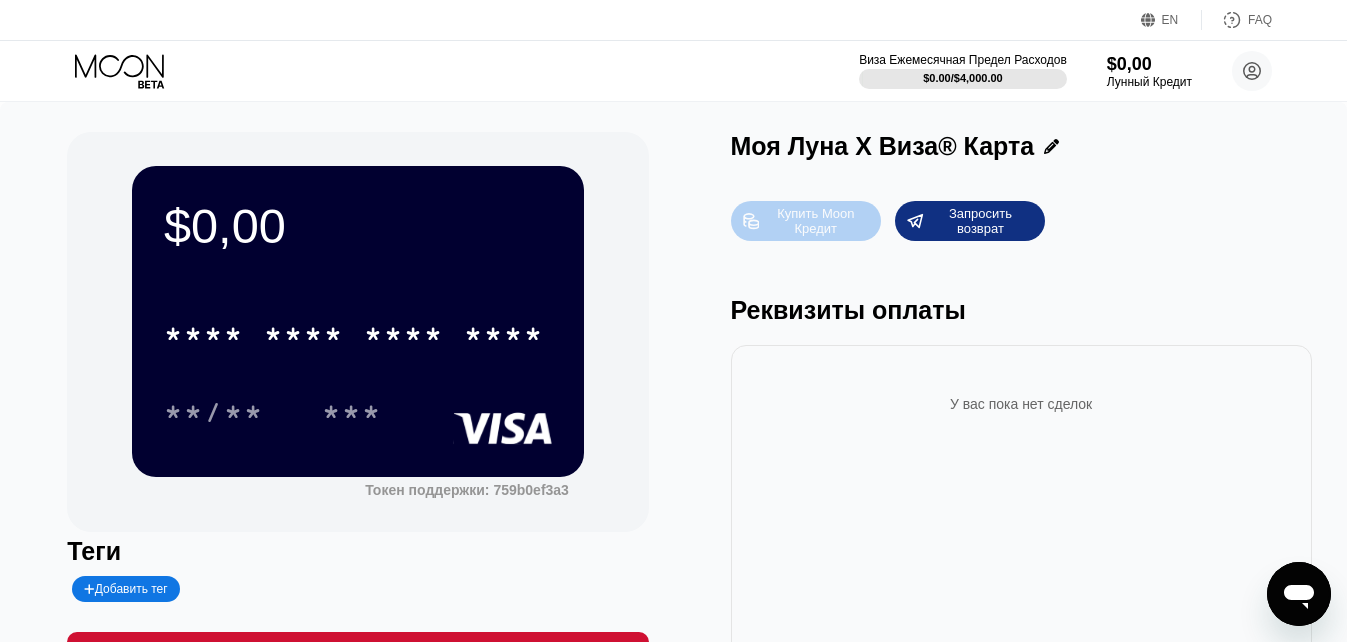 click on "Купить Moon Кредит" at bounding box center (806, 221) 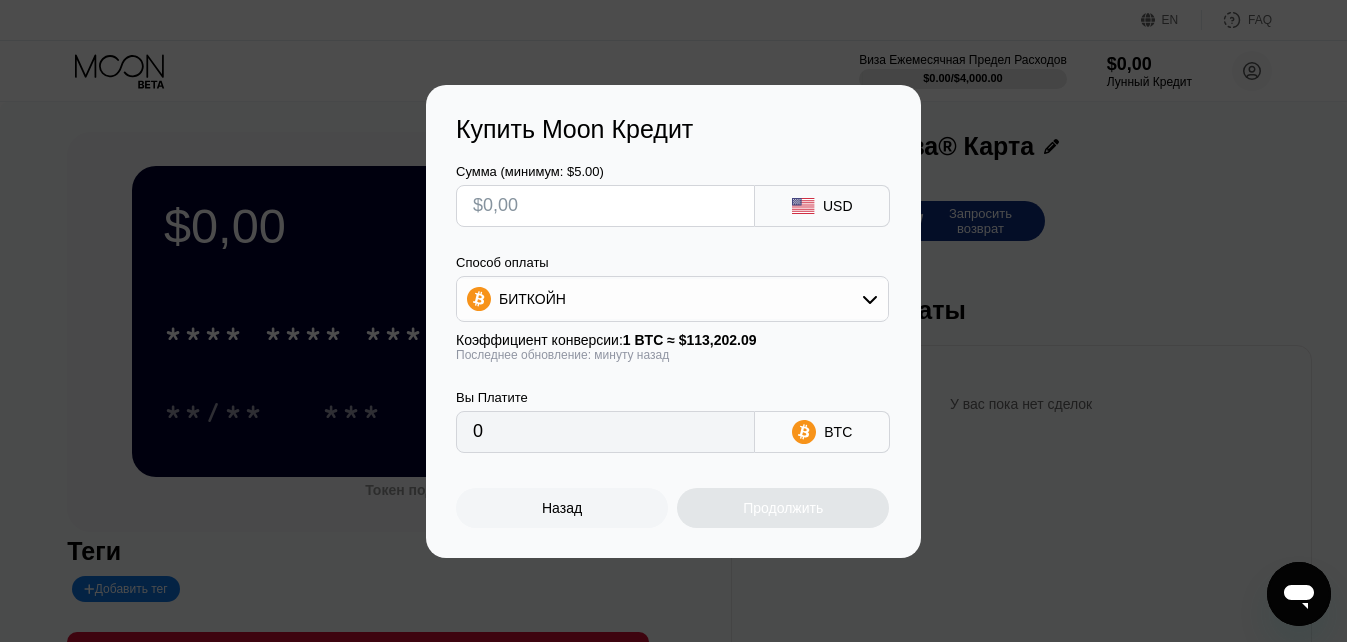 click on "БИТКОЙН" at bounding box center (672, 299) 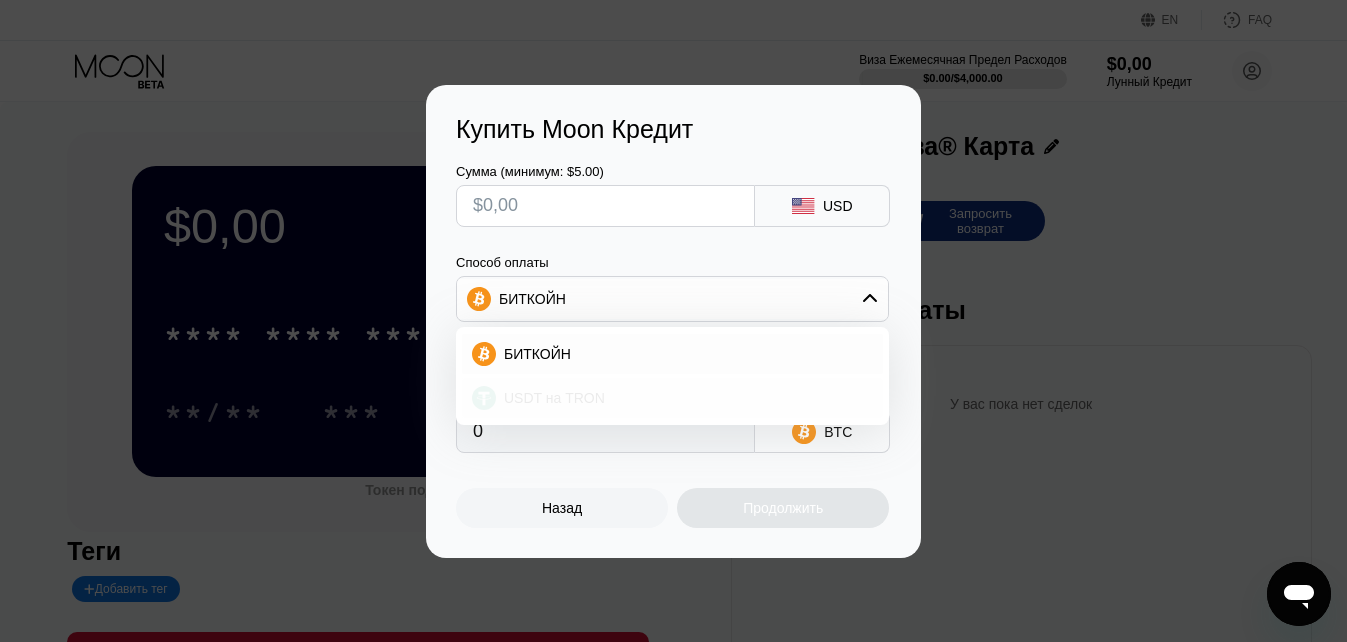 click on "USDT на TRON" at bounding box center (684, 398) 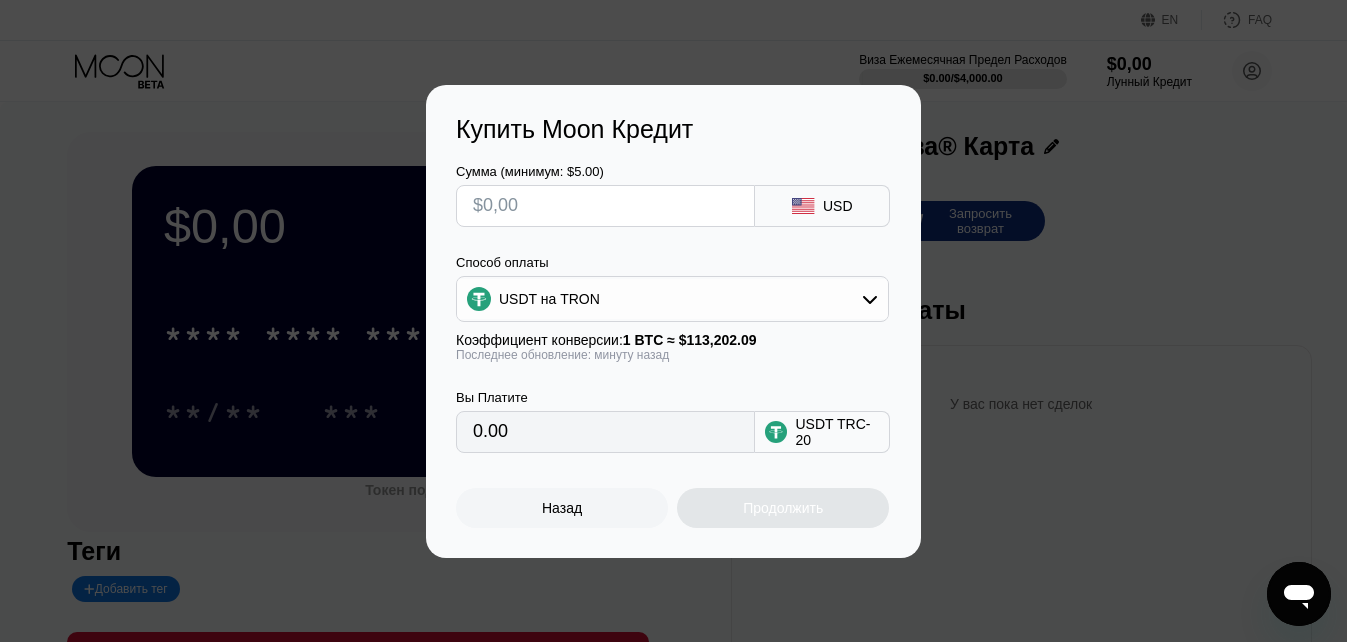 click at bounding box center (605, 206) 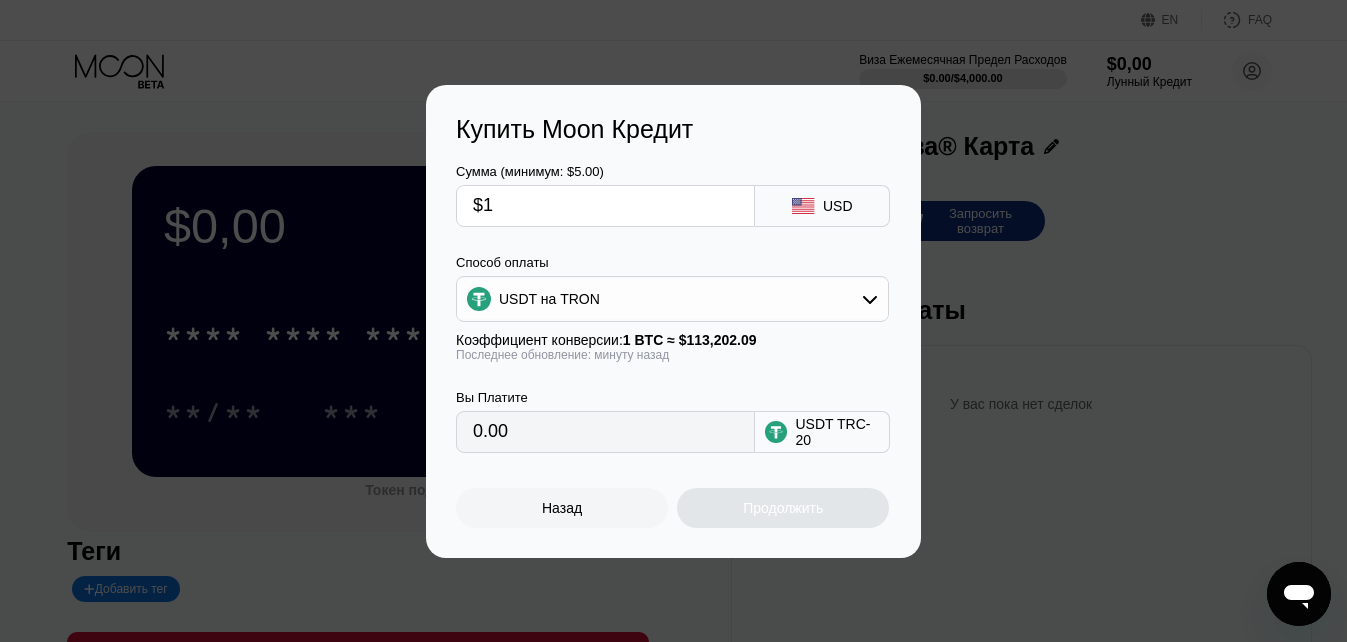 type on "$10" 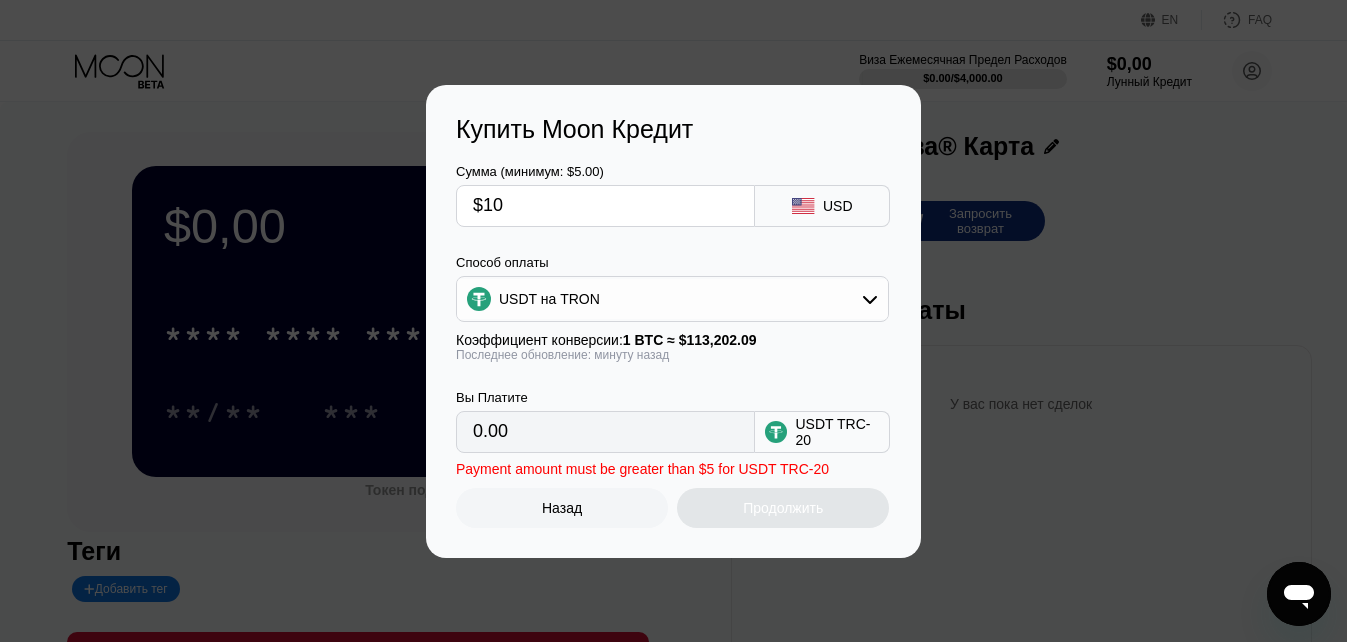 type on "10.10" 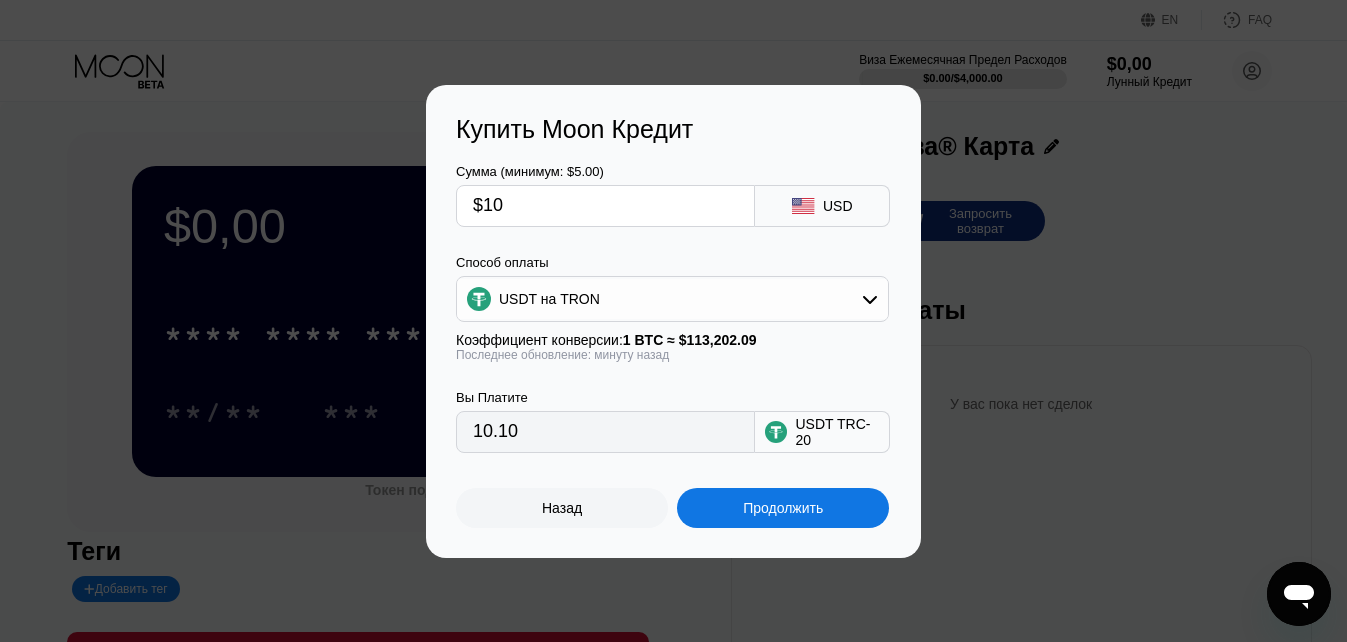 type on "$1" 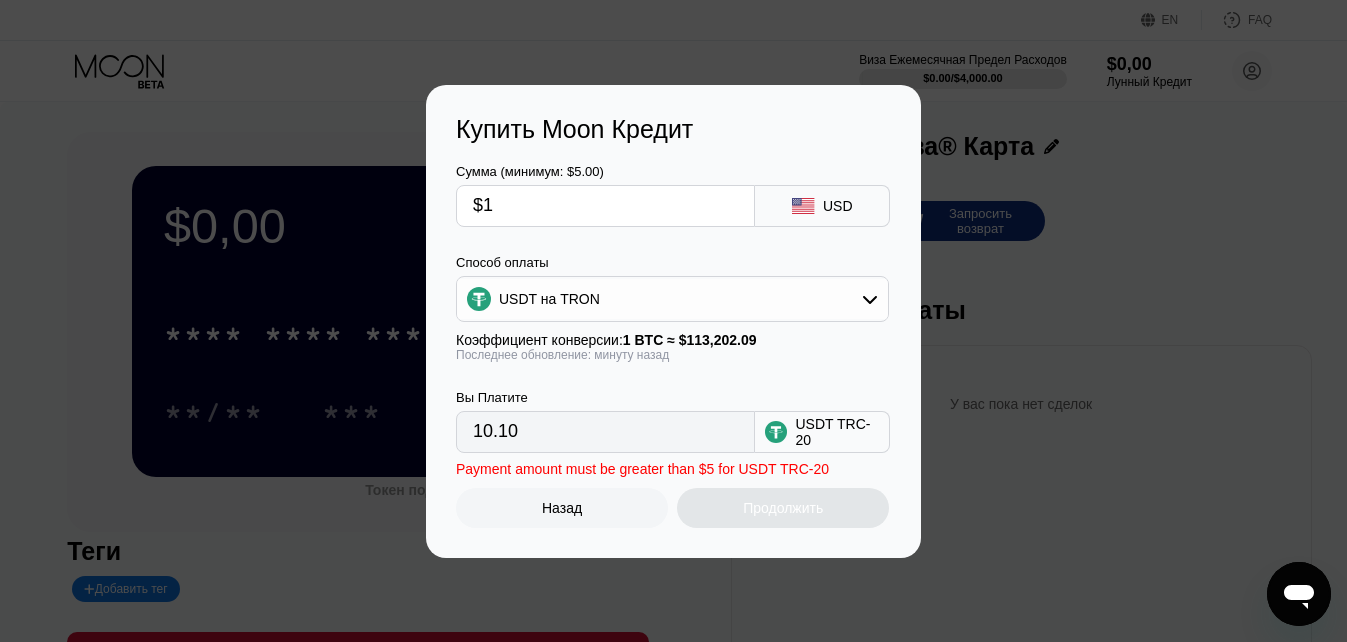 type 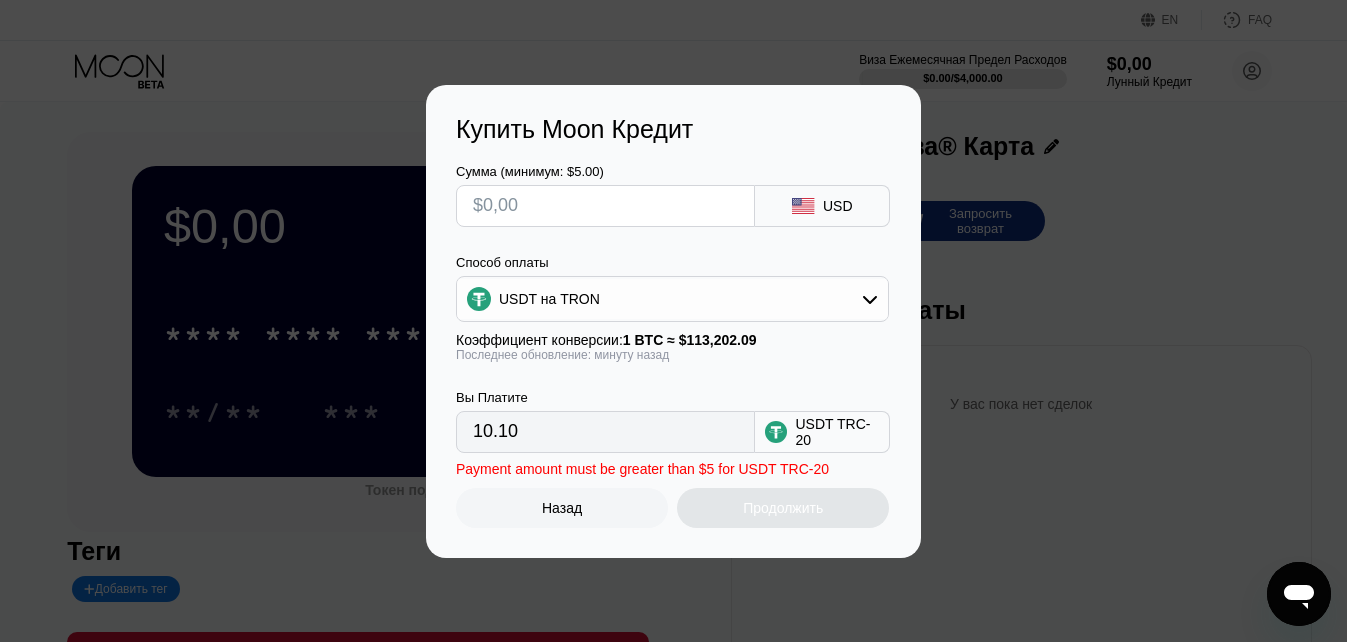 type on "0.00" 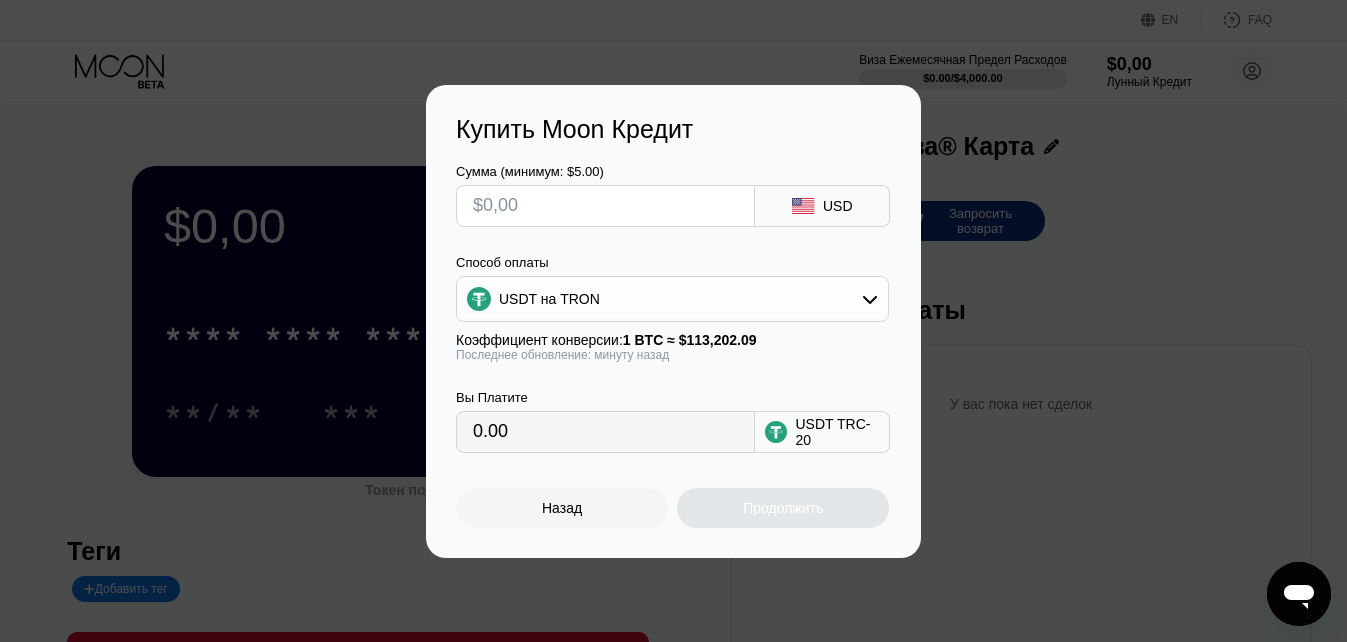 type on "$9" 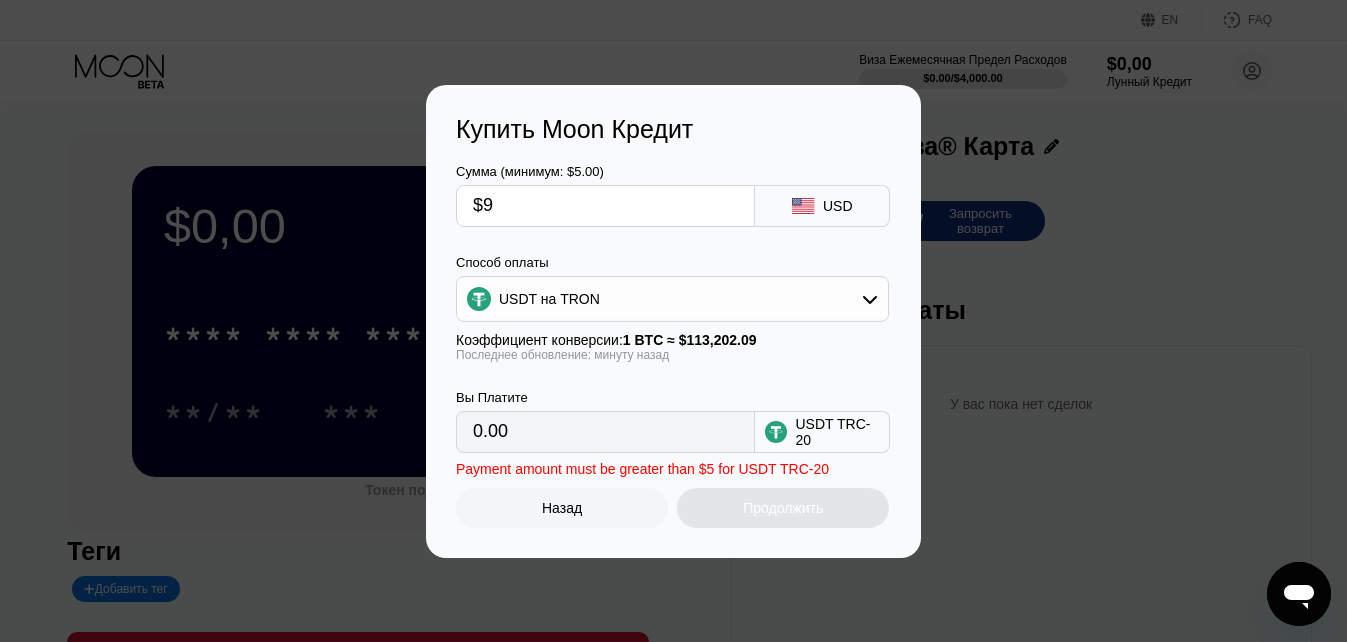 type on "9.09" 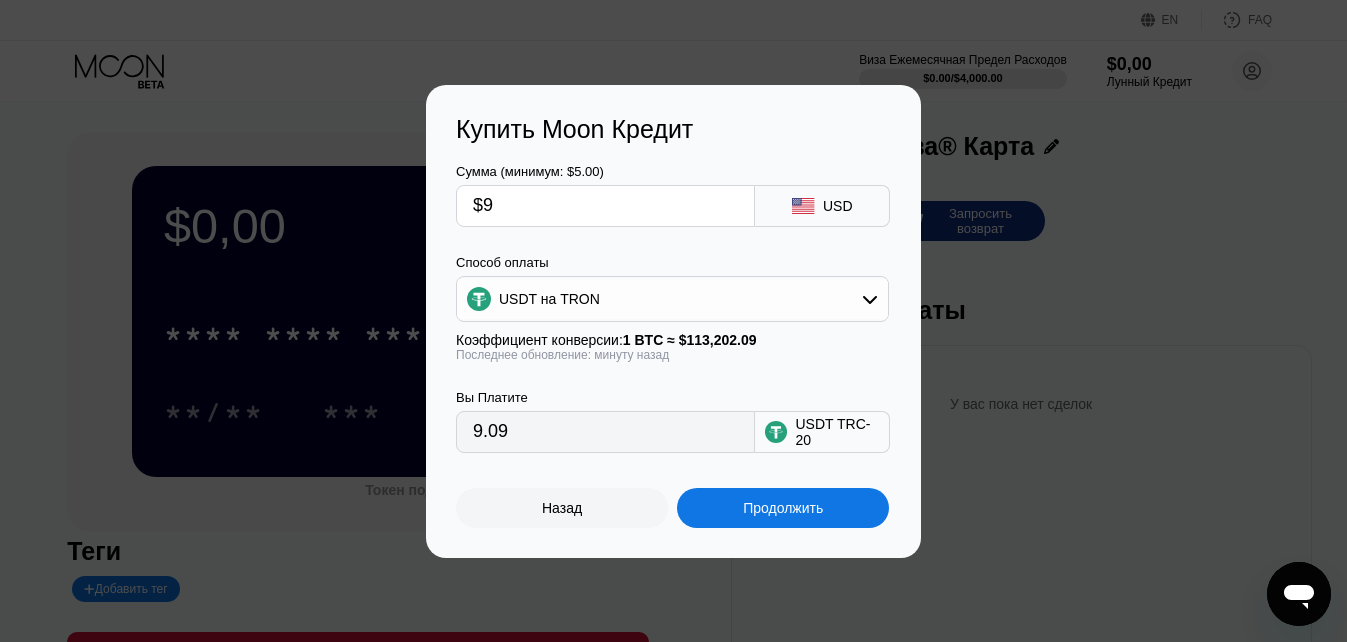 type 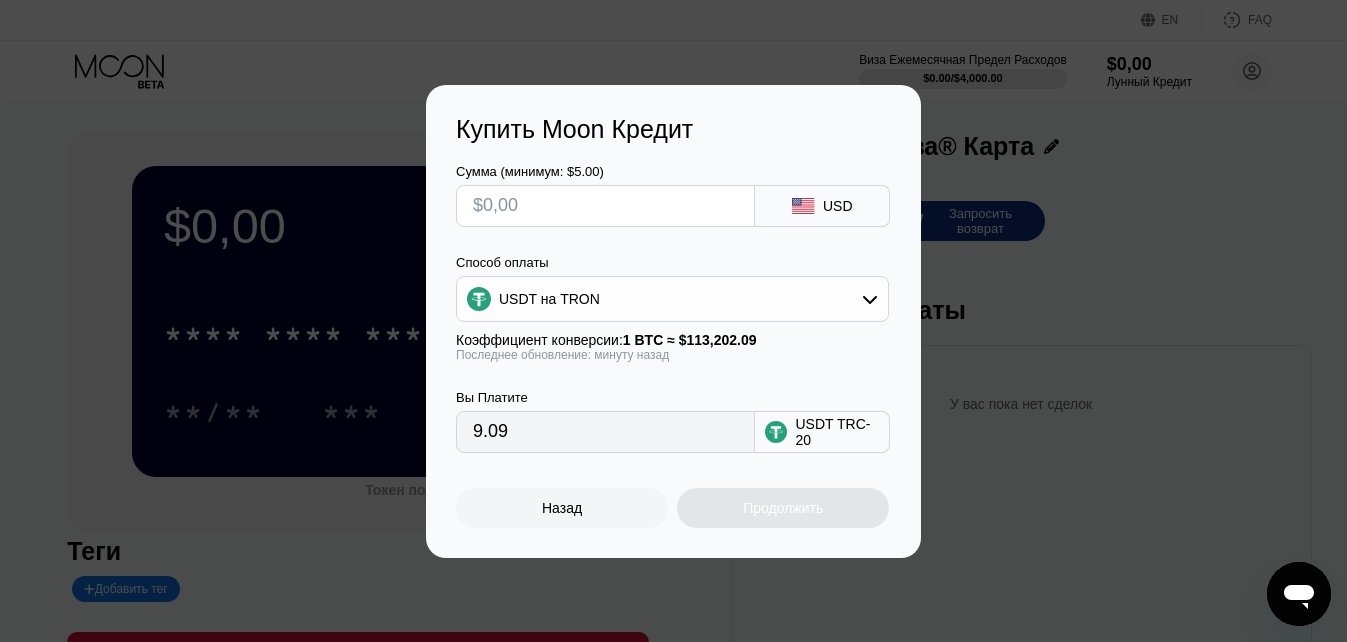 type on "0.00" 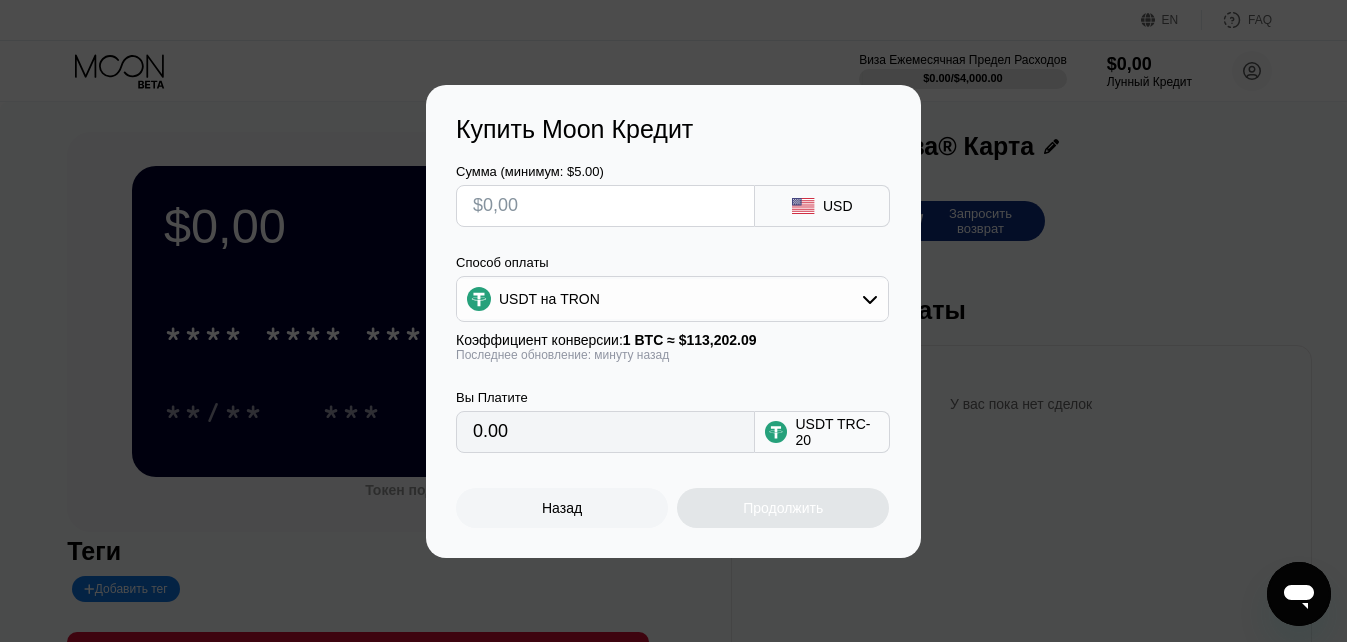 type on "$7" 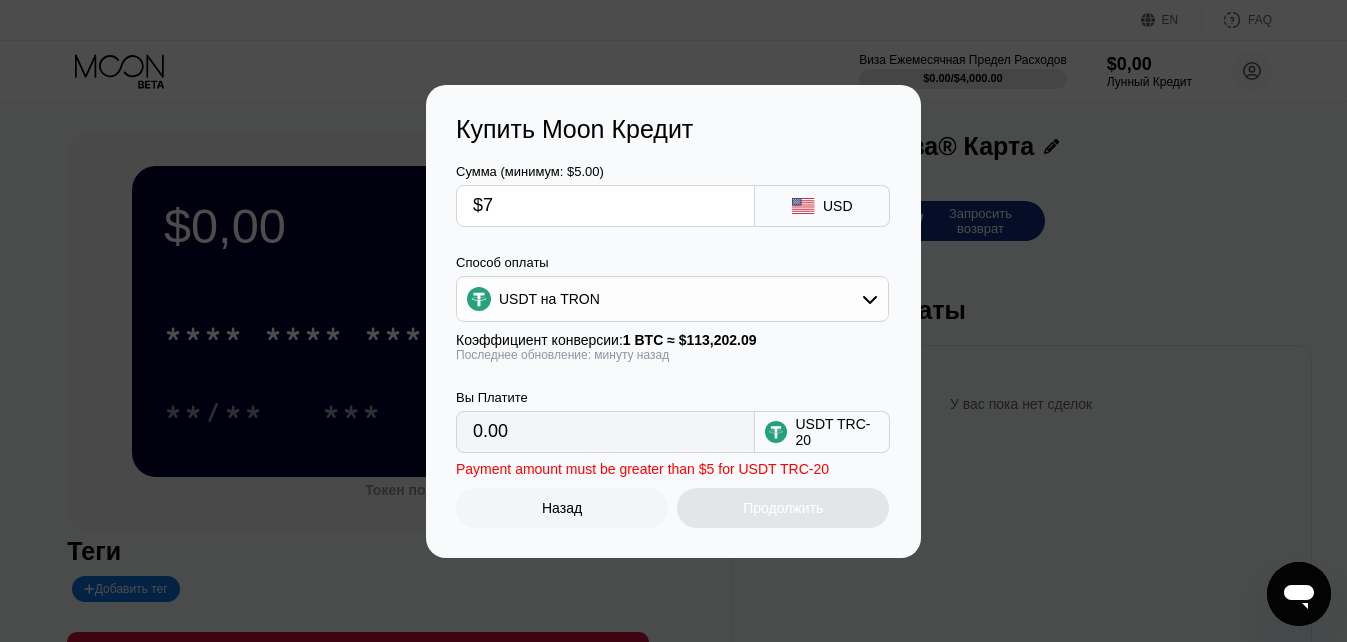 type on "7.07" 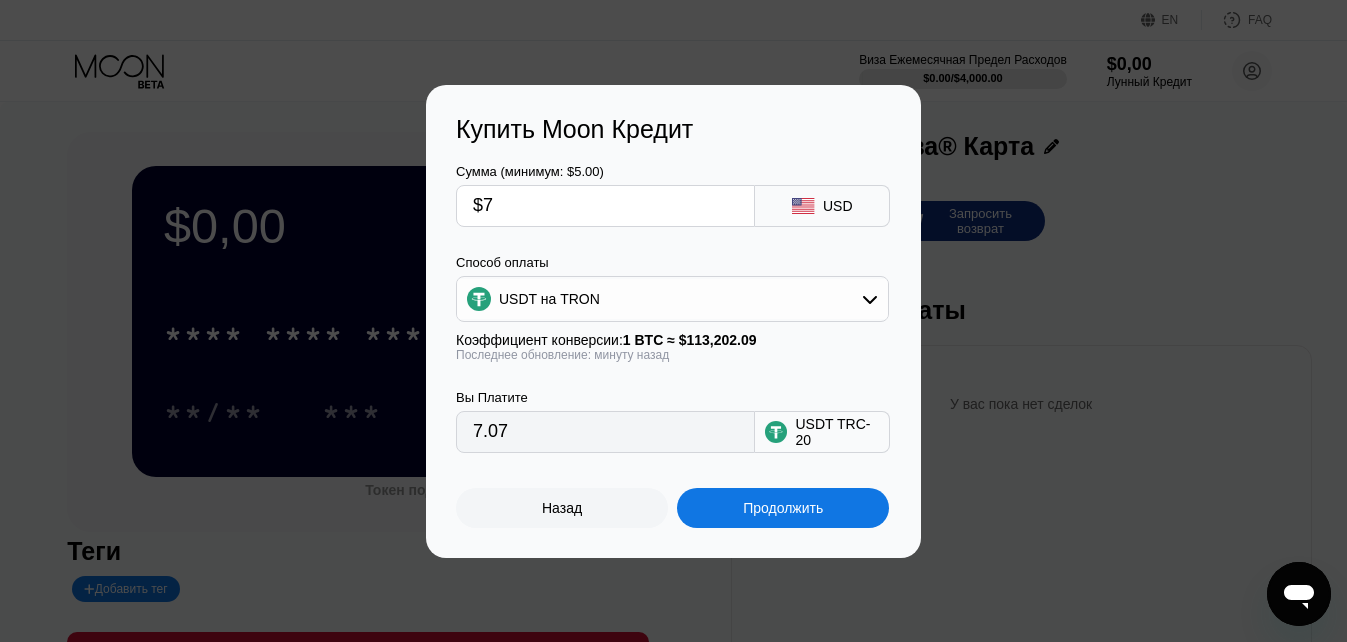 type 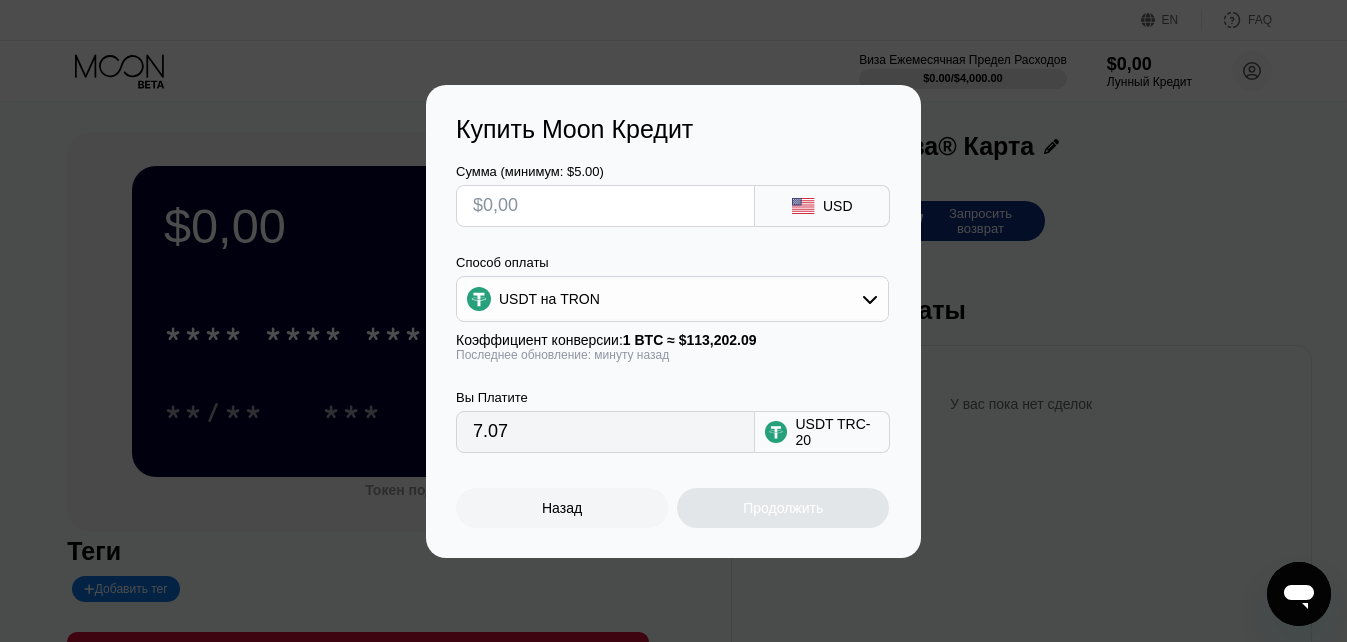 type on "0.00" 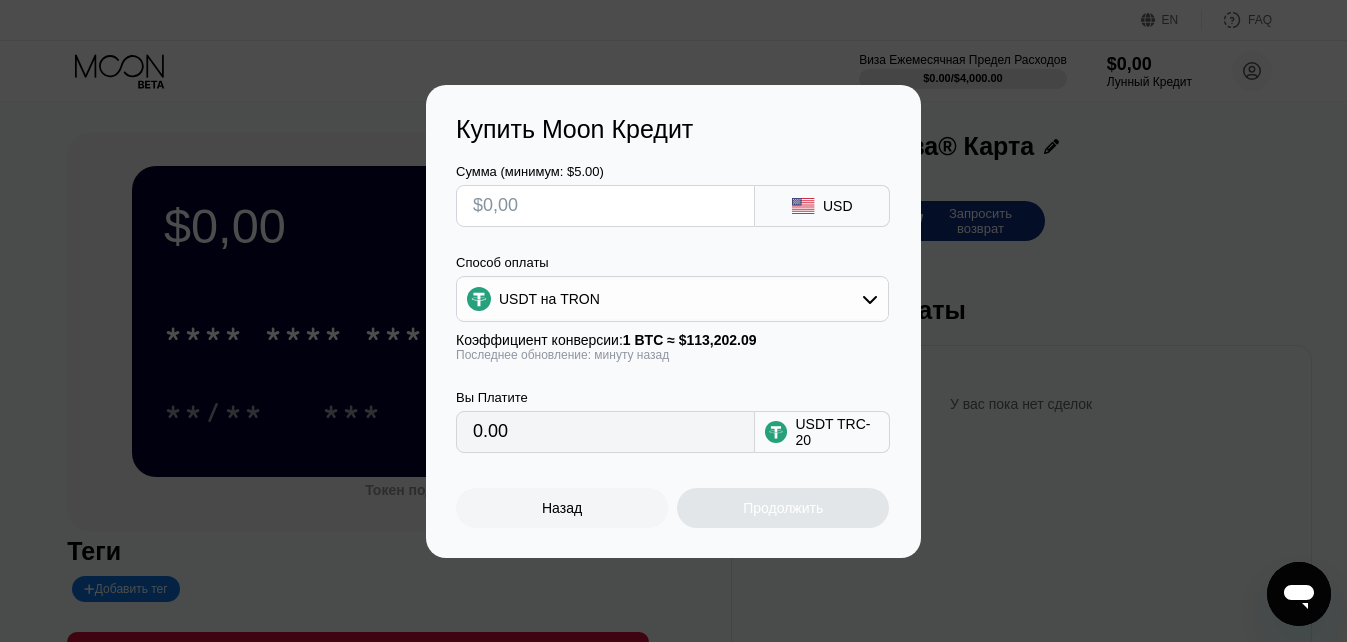 type on "$6" 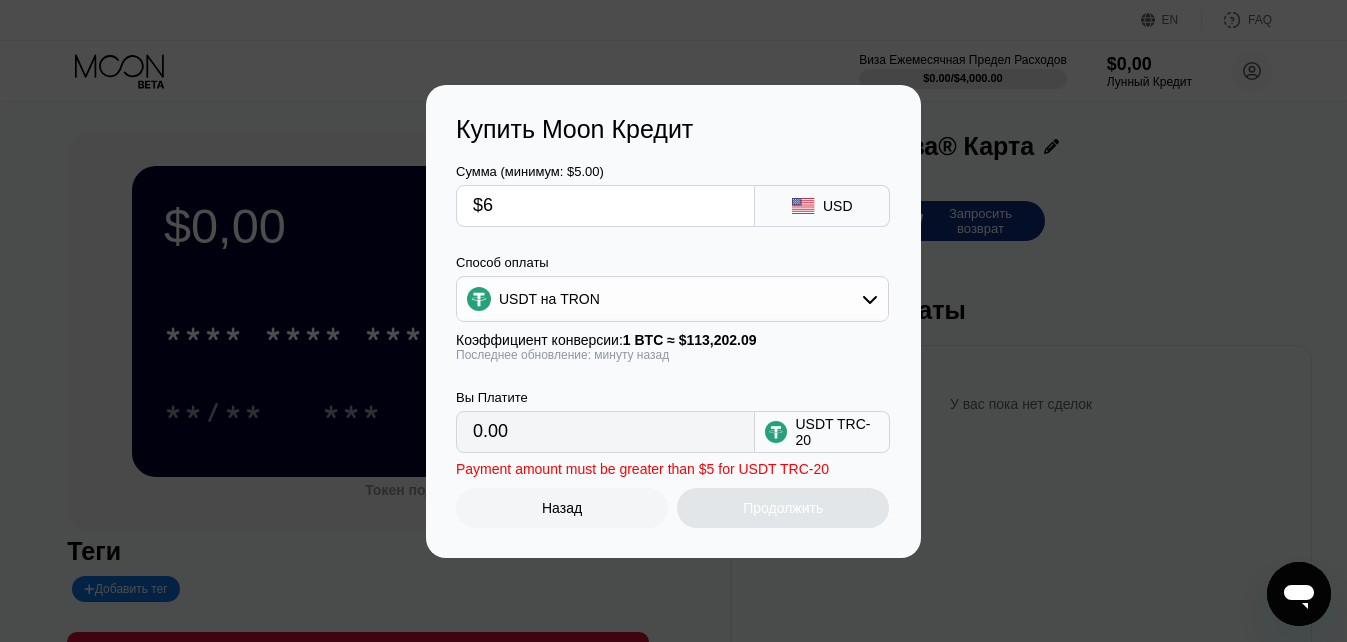 type on "6.06" 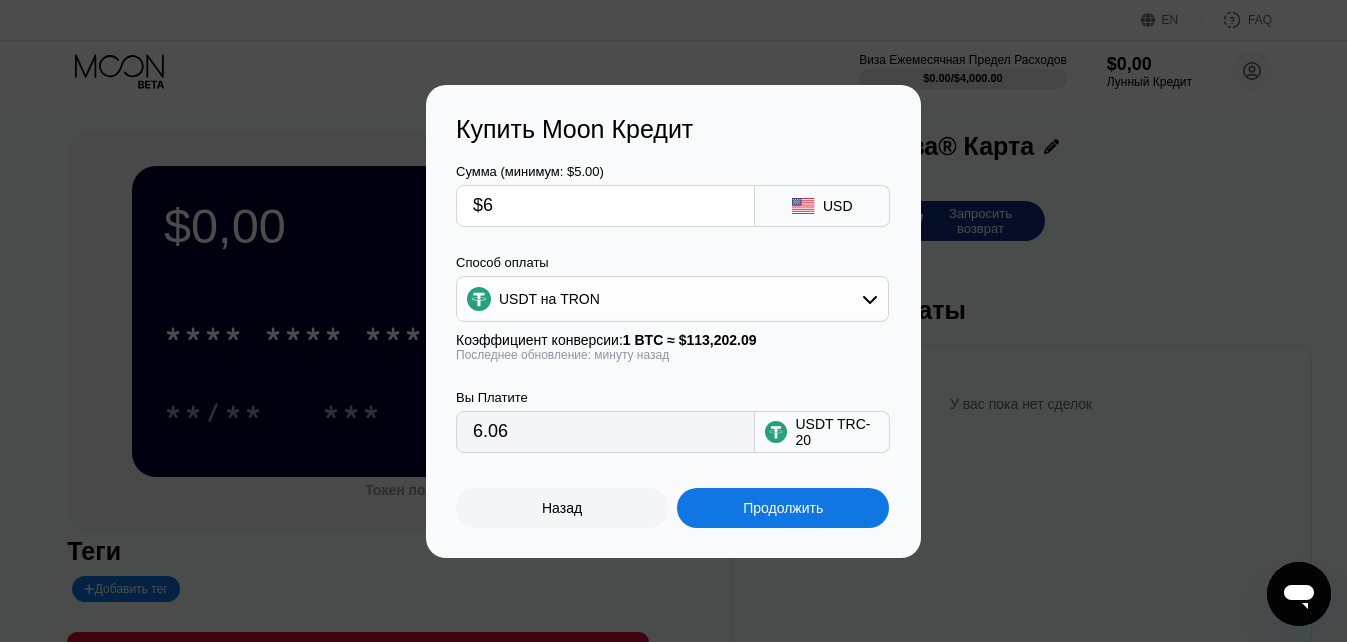 type on "$6" 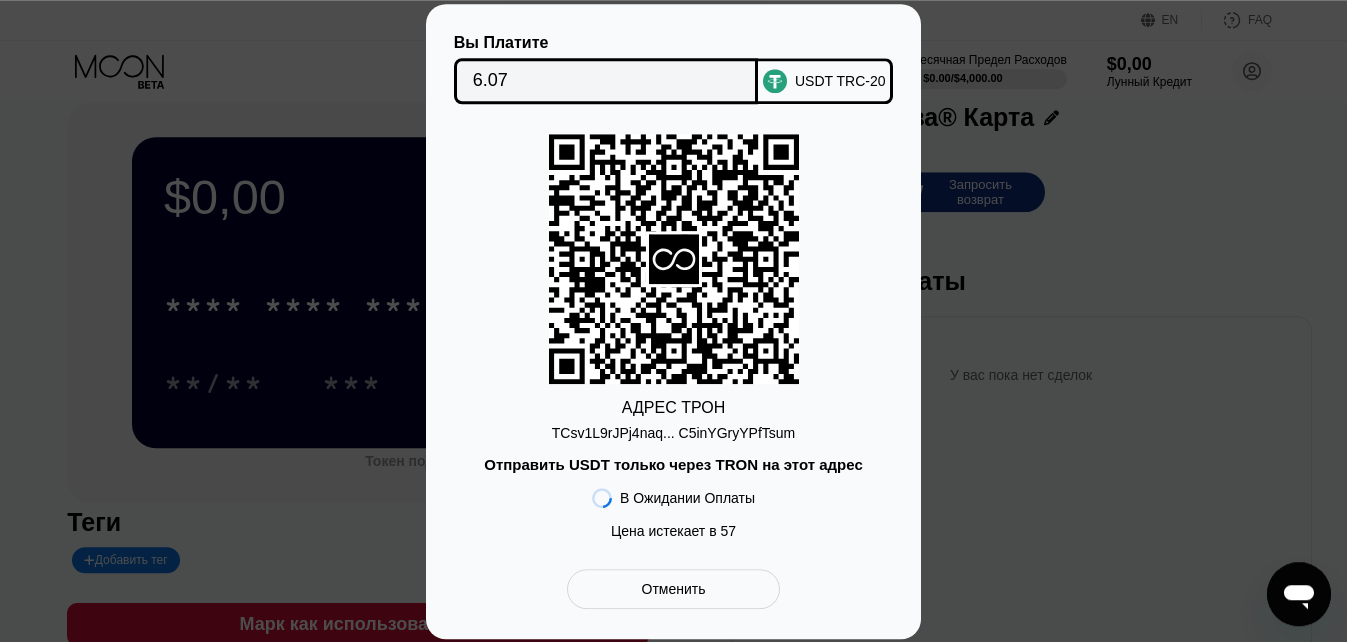 scroll, scrollTop: 30, scrollLeft: 0, axis: vertical 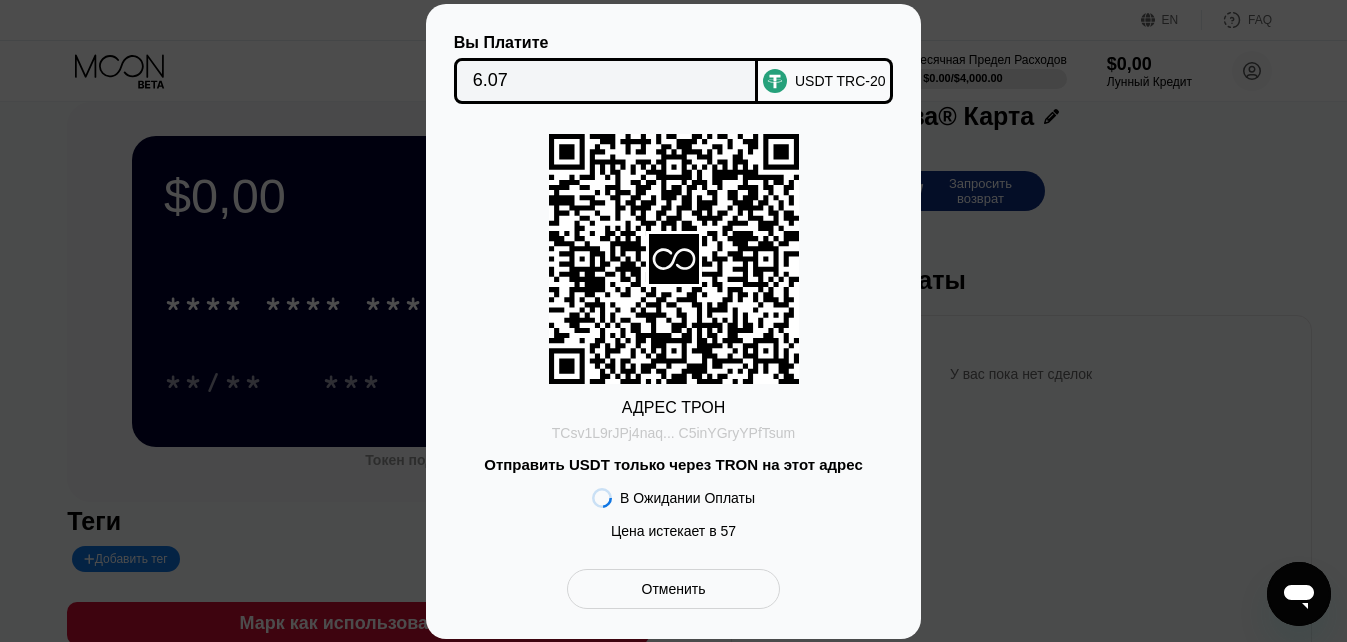 click on "TCsv1L9rJPj4naq... C5inYGryYPfTsum" at bounding box center [674, 433] 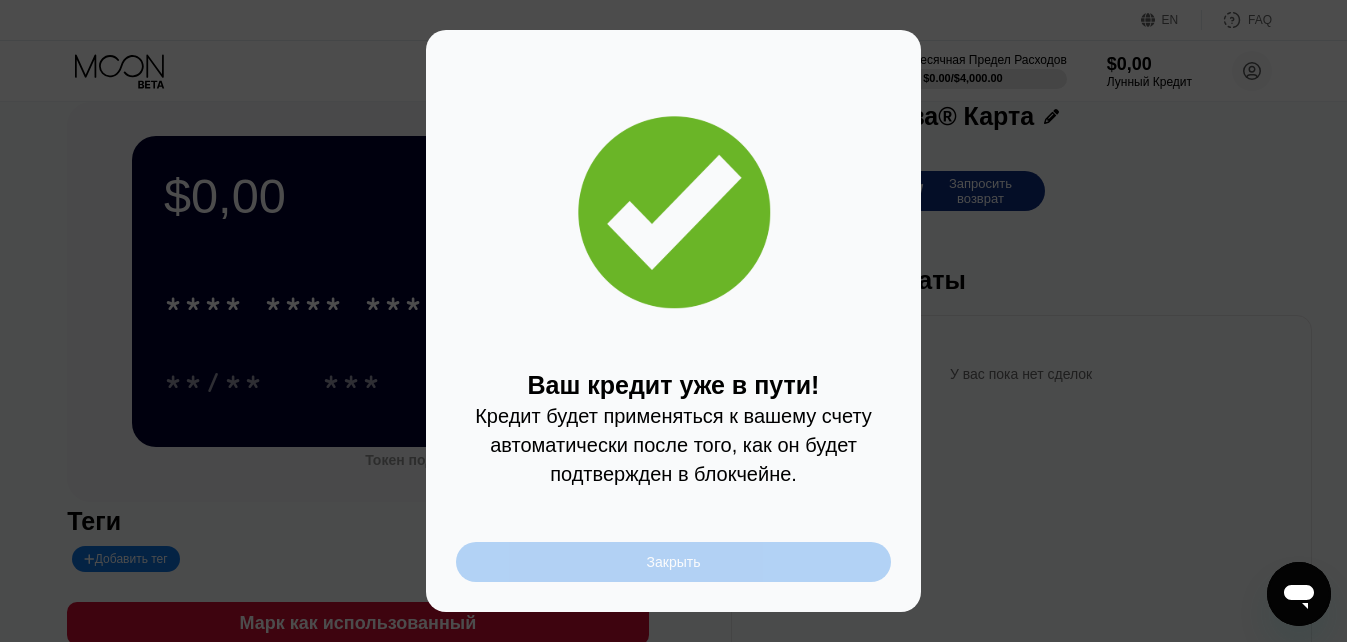 click on "Закрыть" at bounding box center (674, 562) 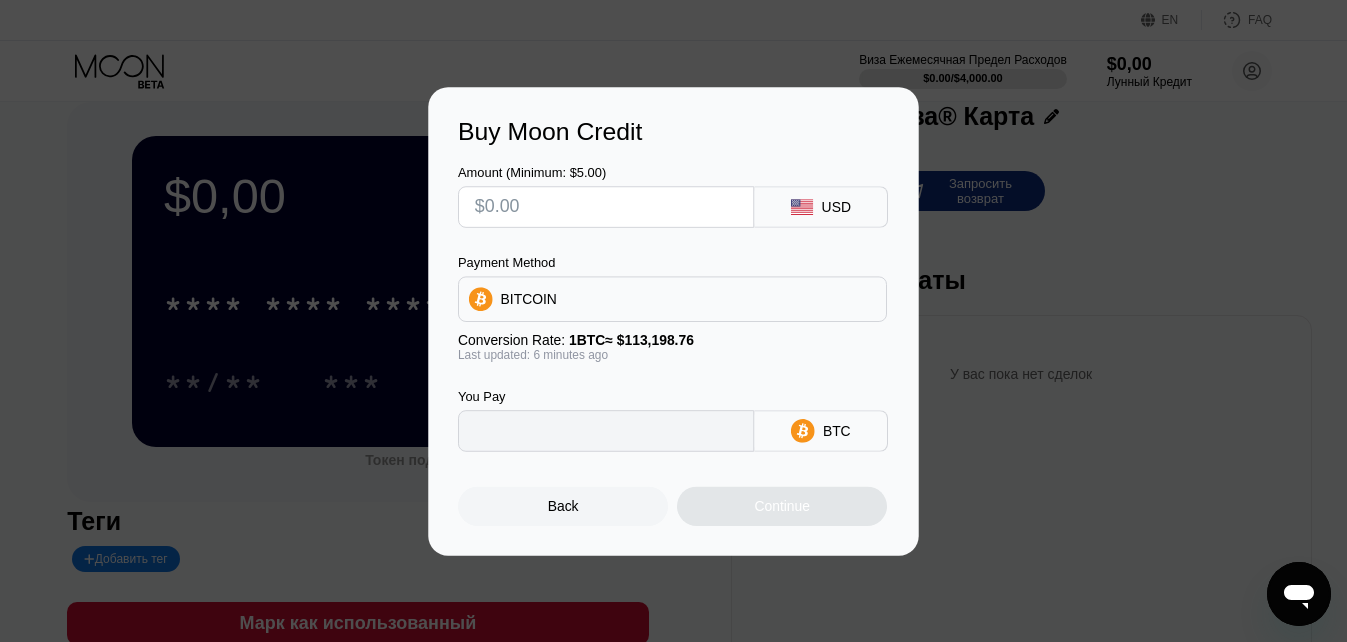 type on "0" 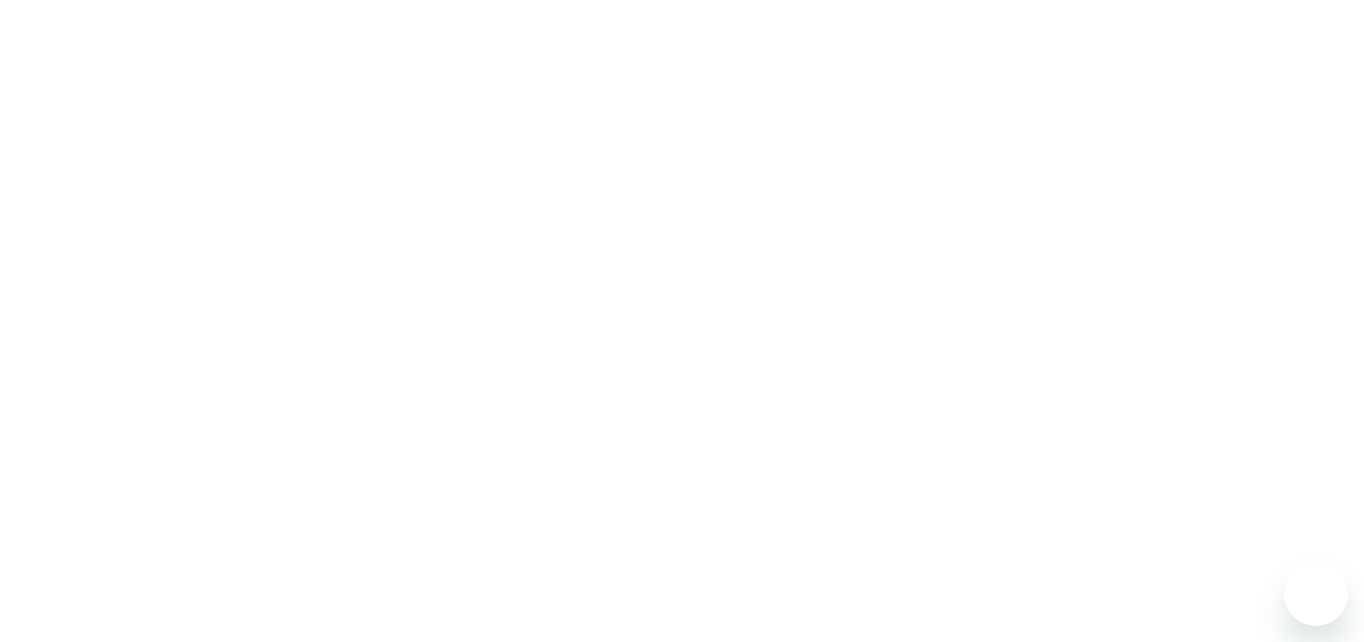 scroll, scrollTop: 0, scrollLeft: 0, axis: both 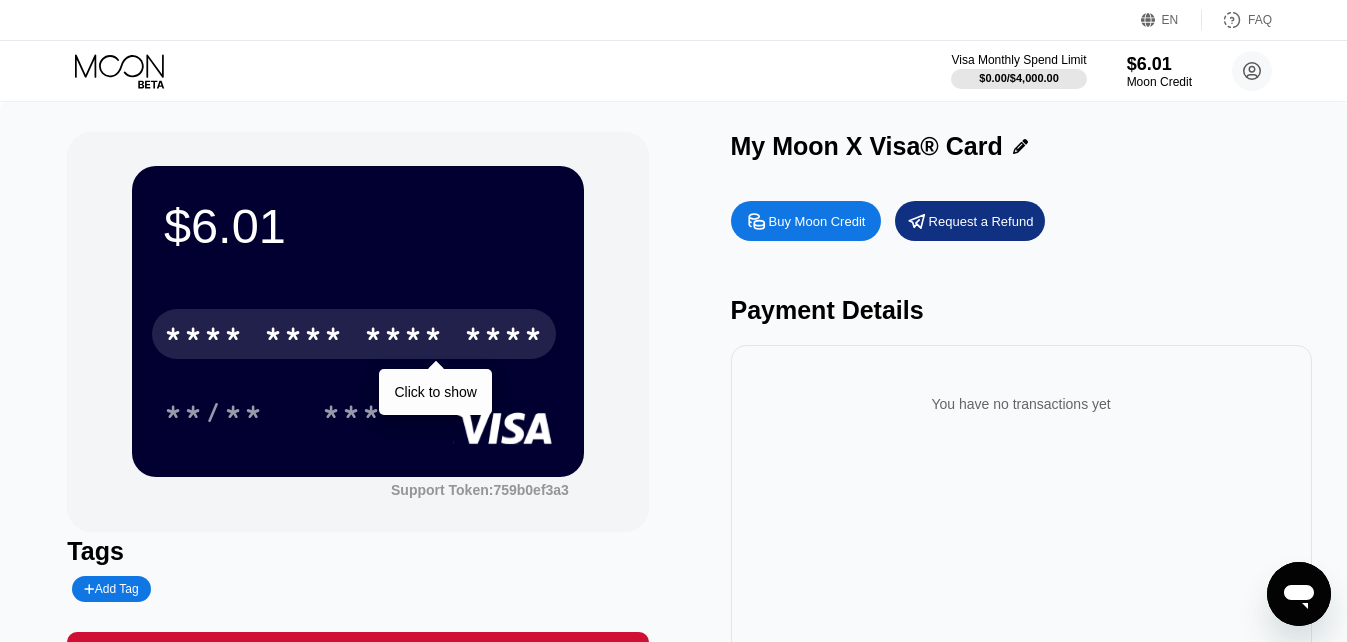 click on "* * * *" at bounding box center [404, 337] 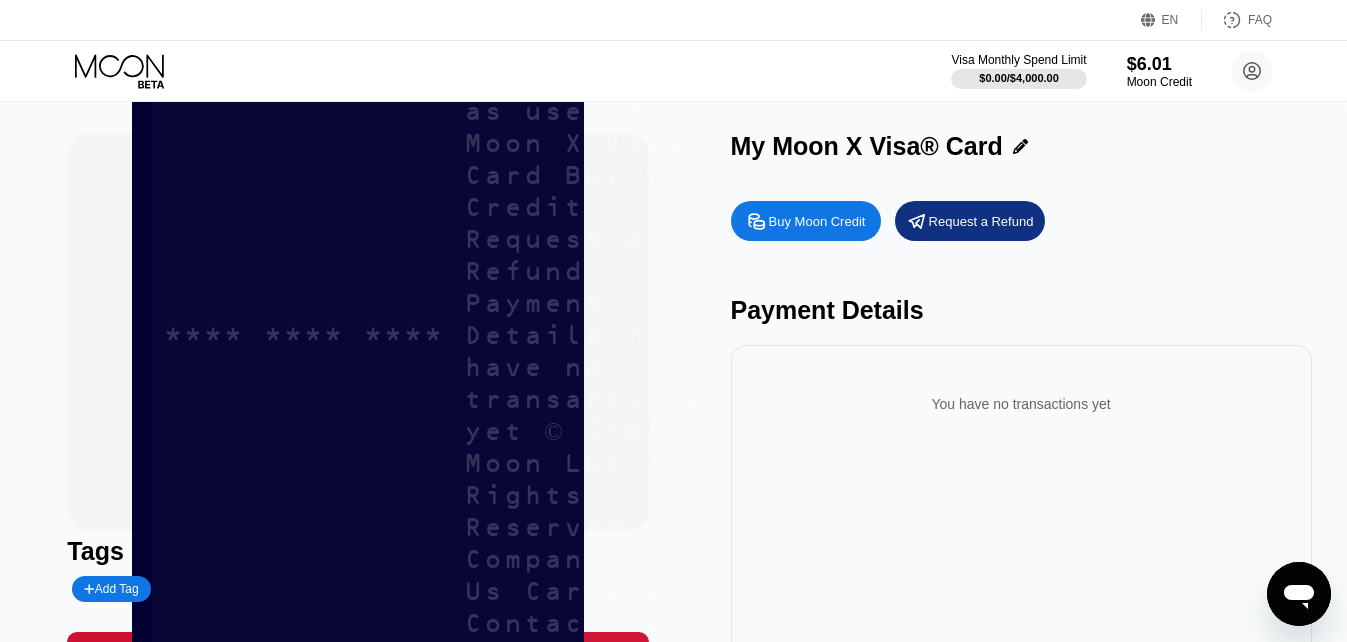 click on "* * * * * * * * * * * * 2703" at bounding box center [444, 334] 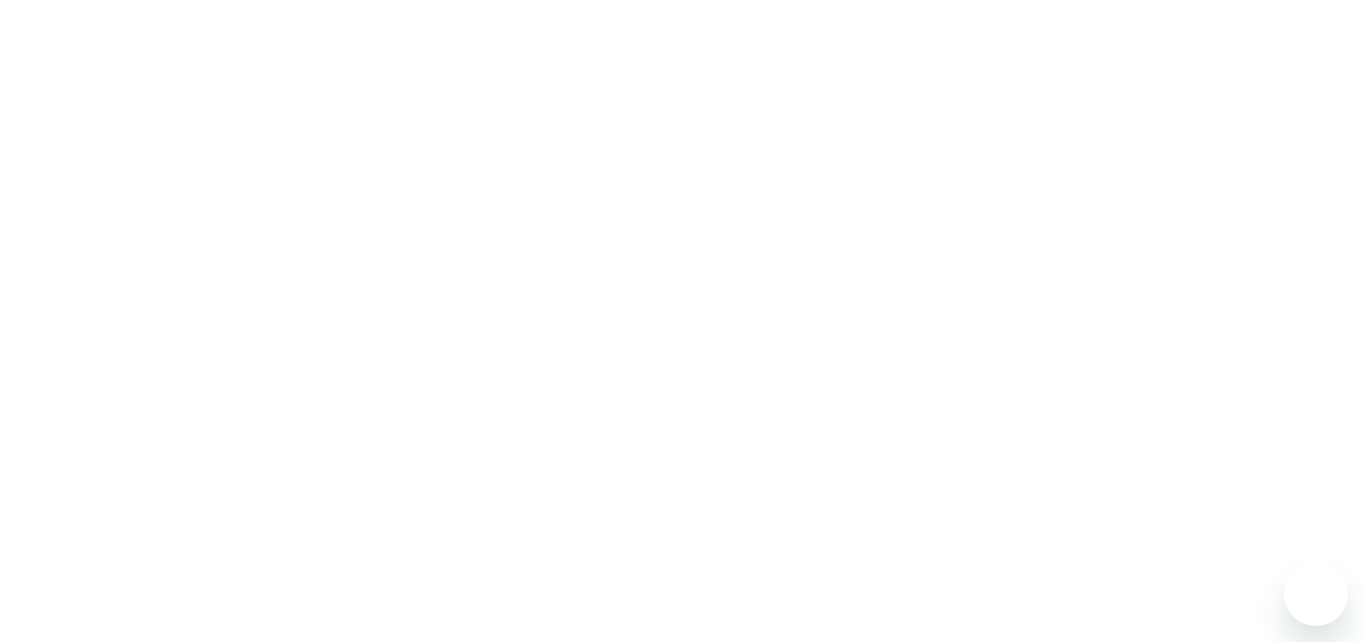 scroll, scrollTop: 0, scrollLeft: 0, axis: both 